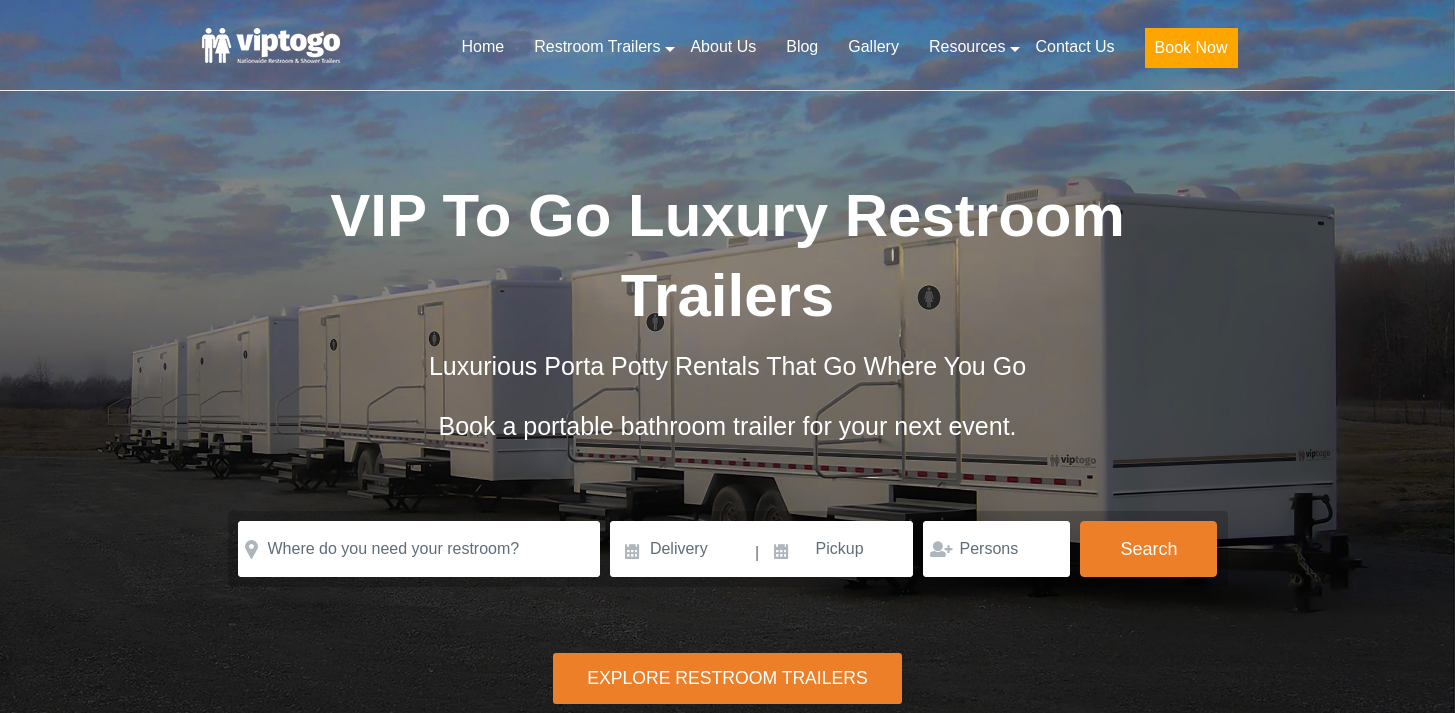 scroll, scrollTop: 0, scrollLeft: 0, axis: both 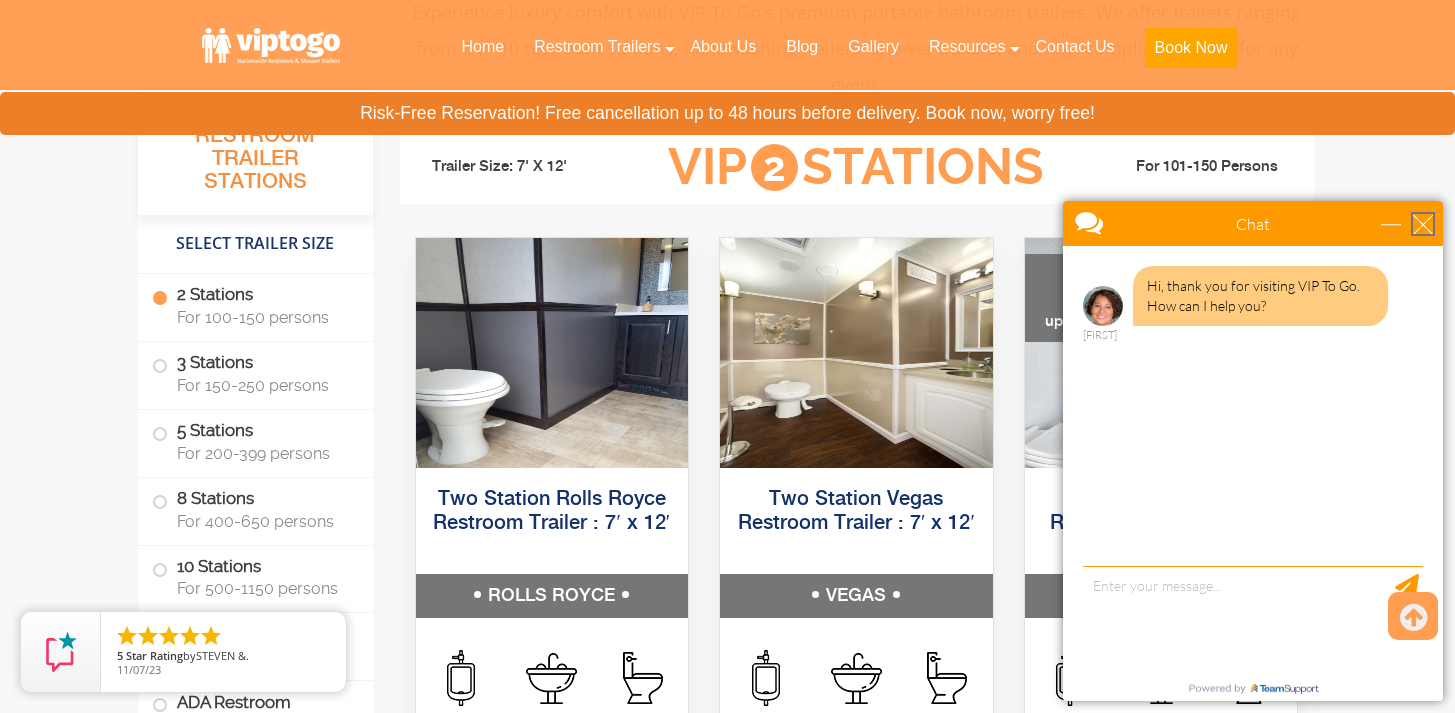 click at bounding box center (1423, 224) 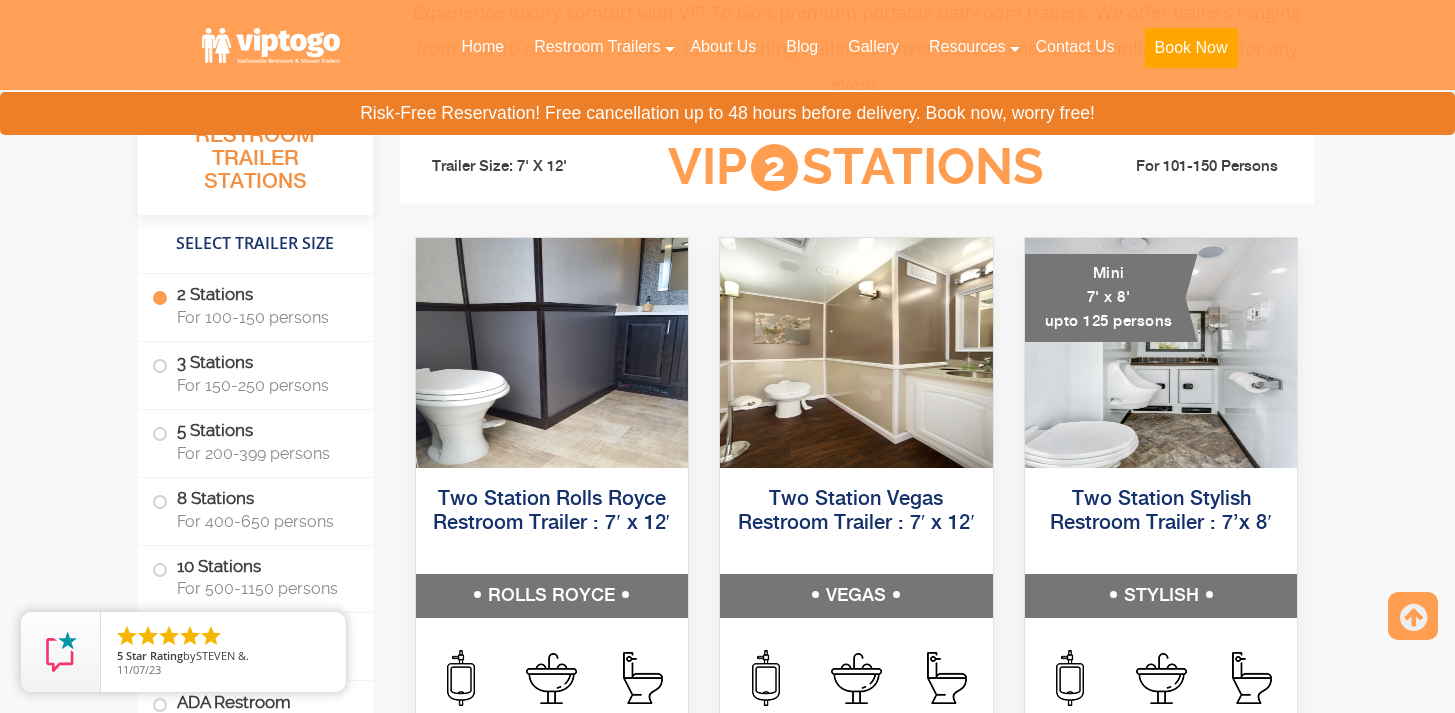 scroll, scrollTop: 0, scrollLeft: 0, axis: both 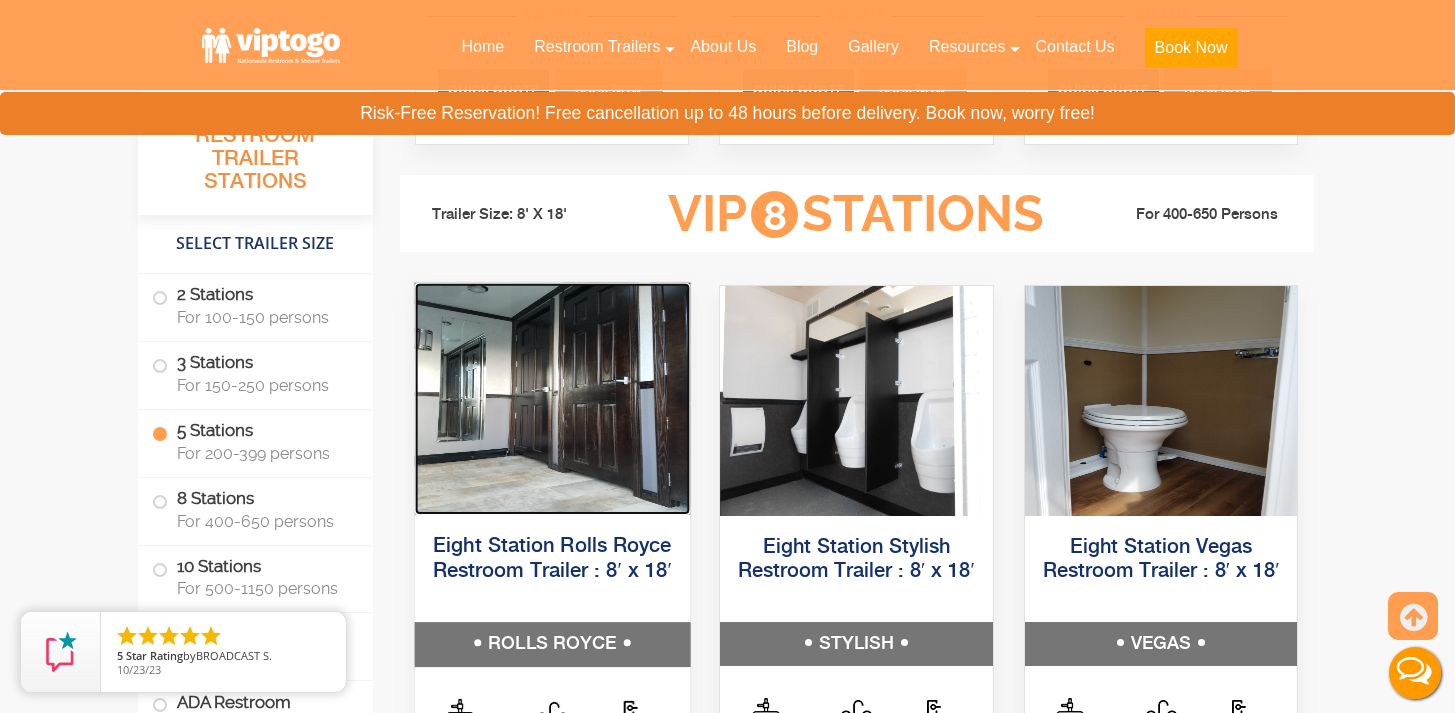 click at bounding box center [551, 398] 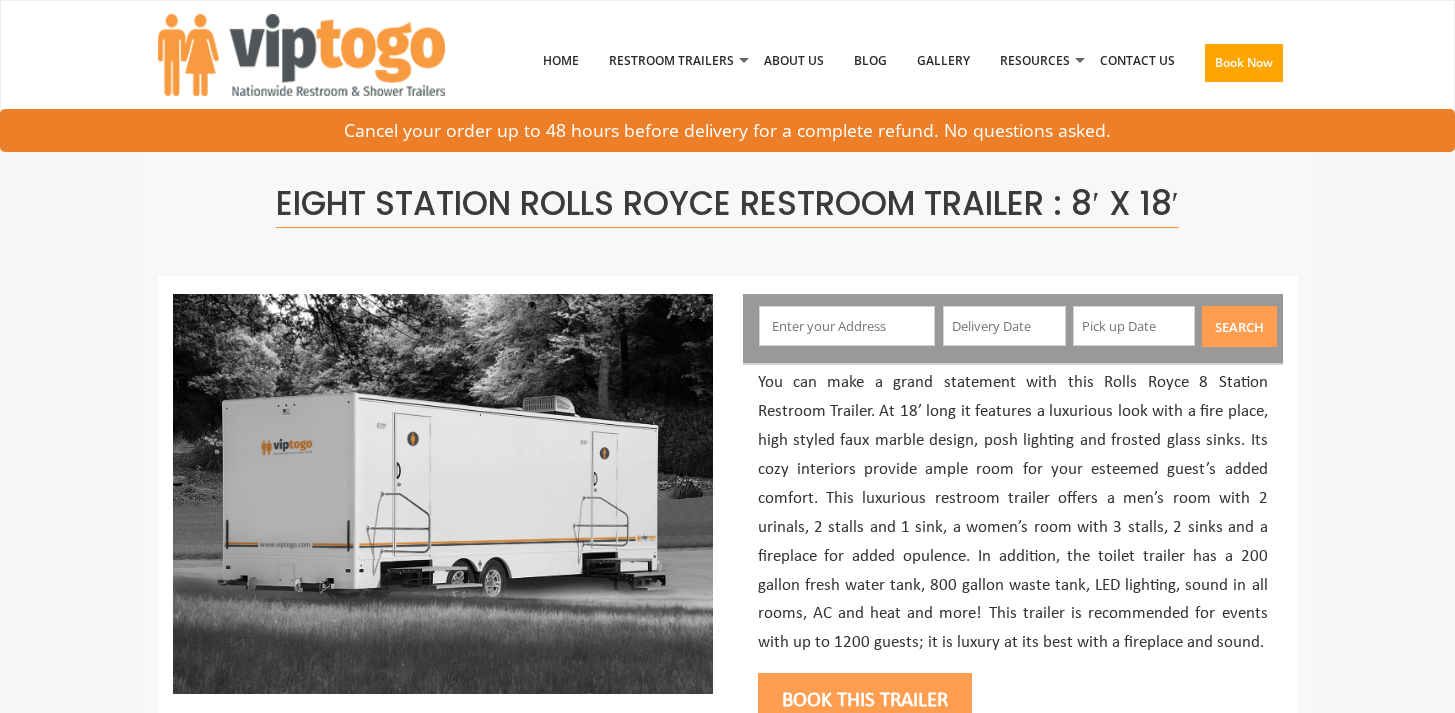 scroll, scrollTop: 0, scrollLeft: 0, axis: both 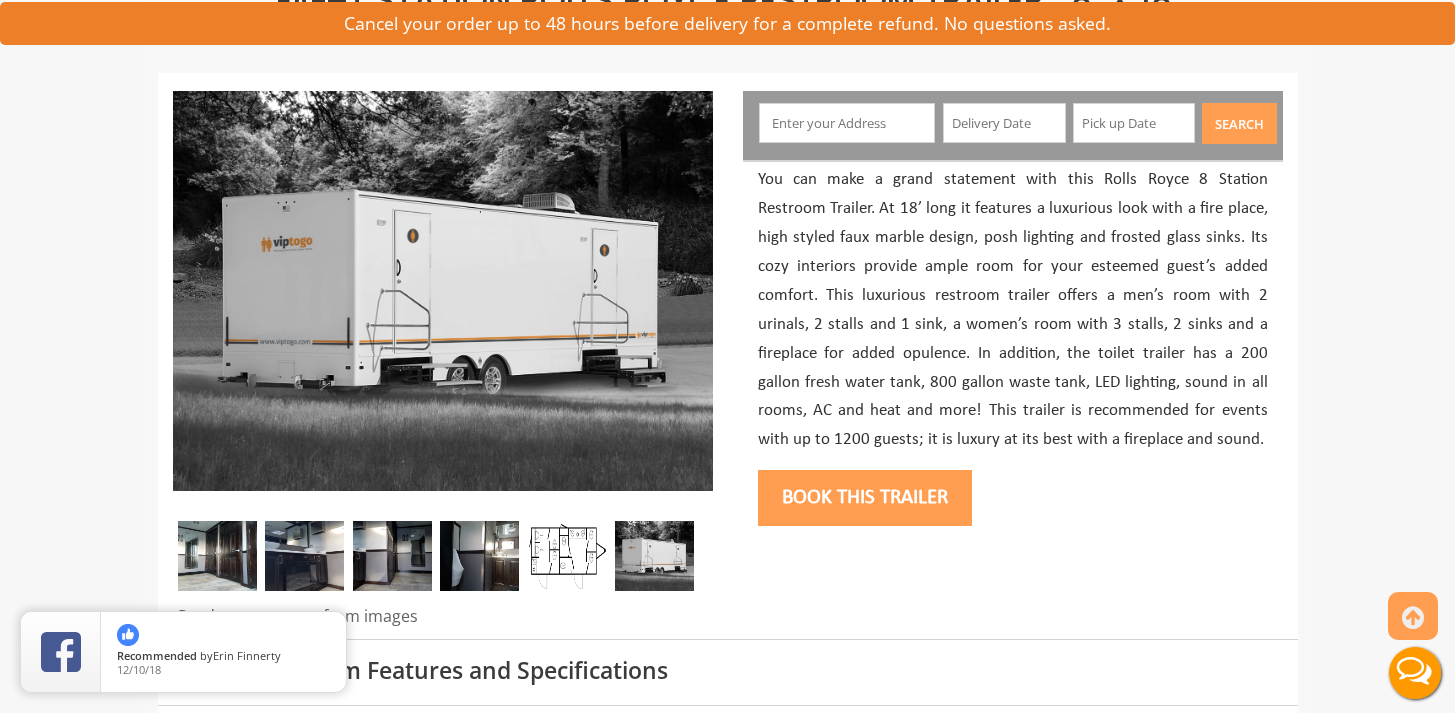 click at bounding box center [217, 556] 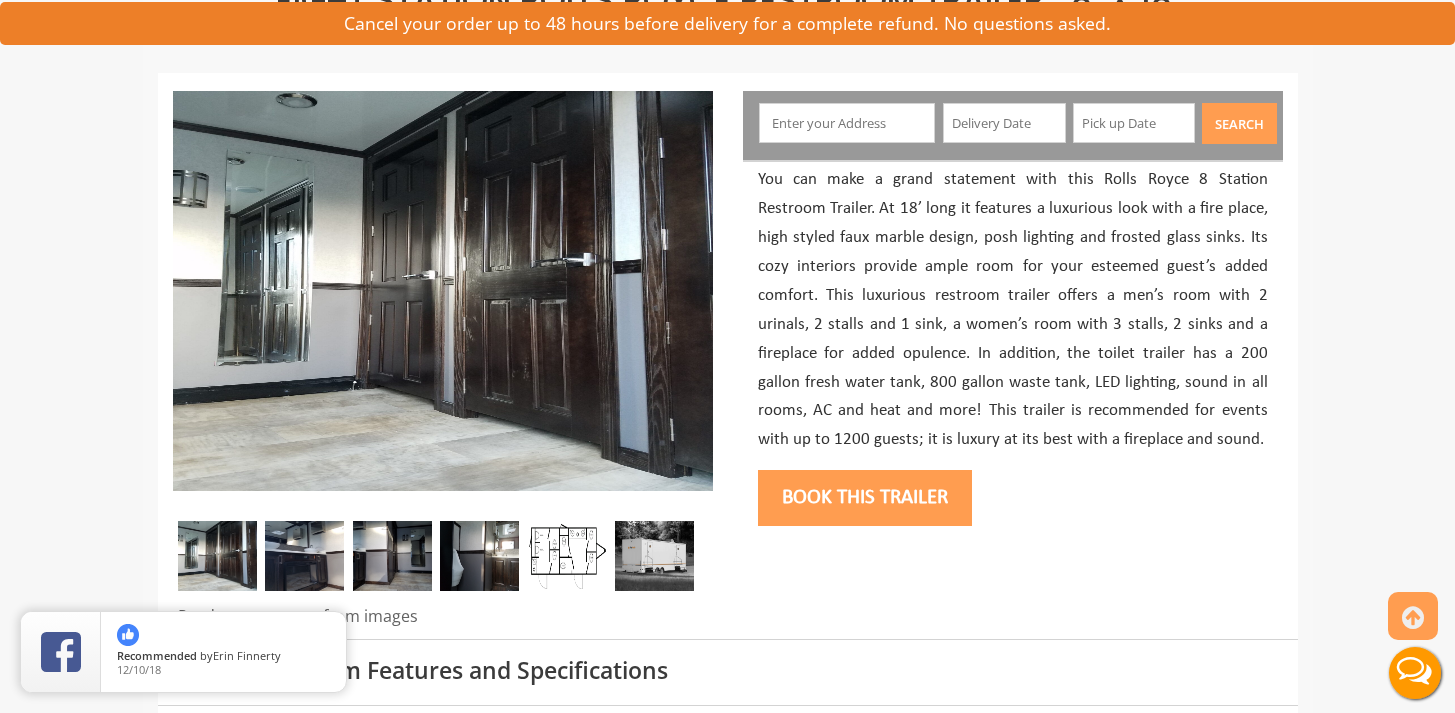 click at bounding box center [304, 556] 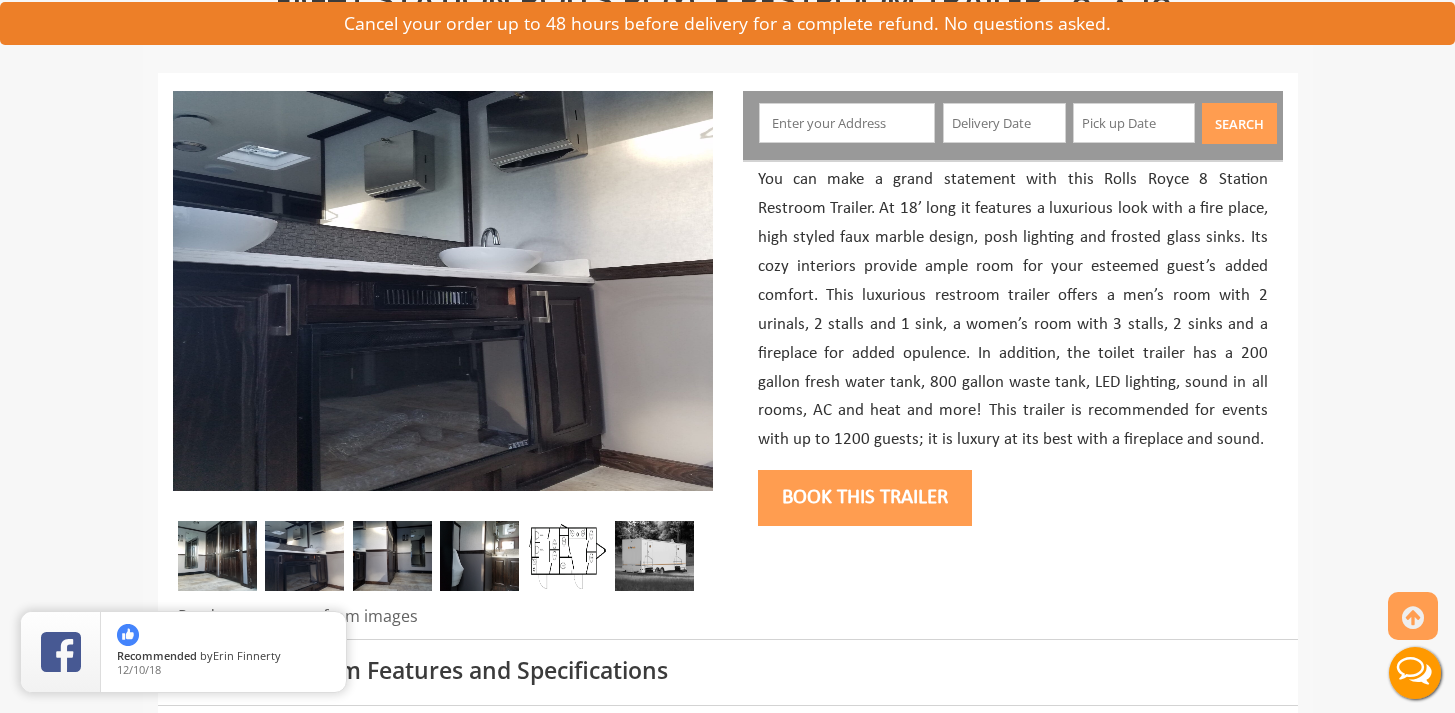 click at bounding box center [392, 556] 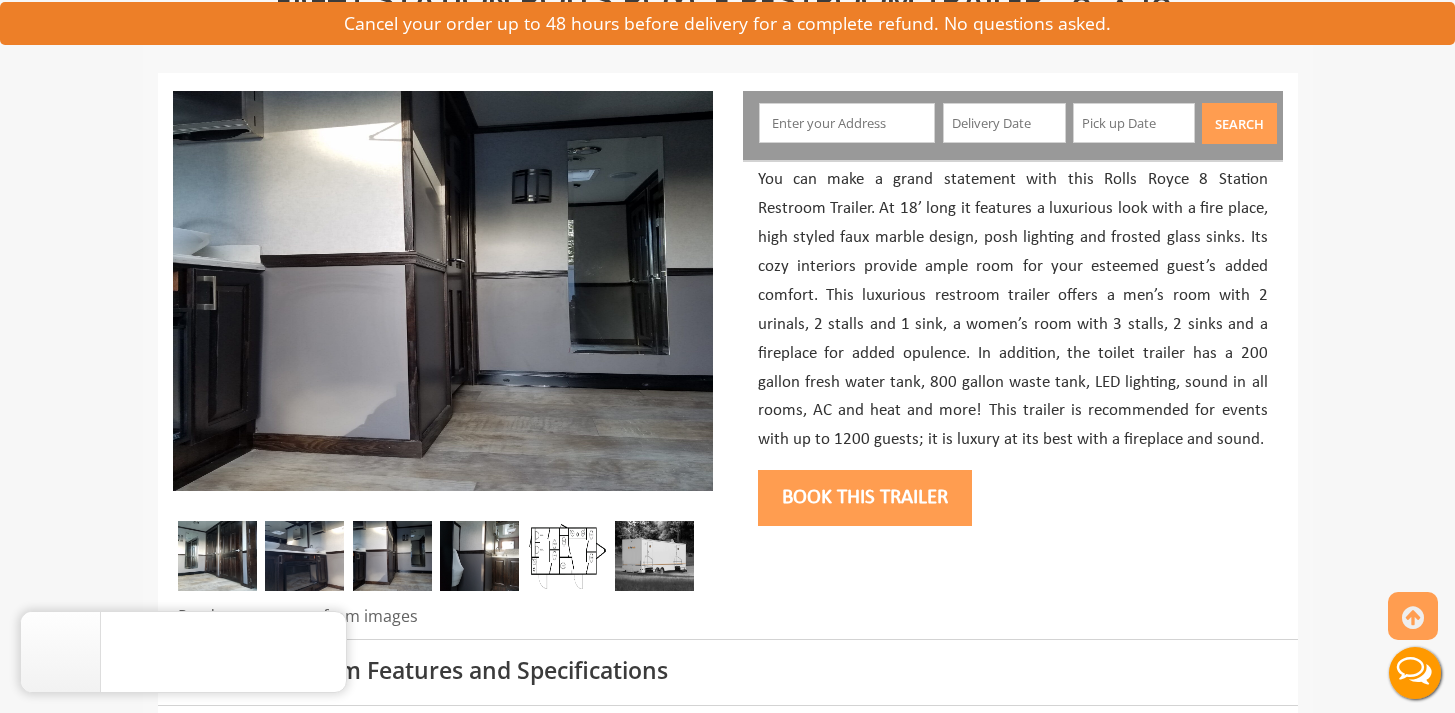 click at bounding box center [479, 556] 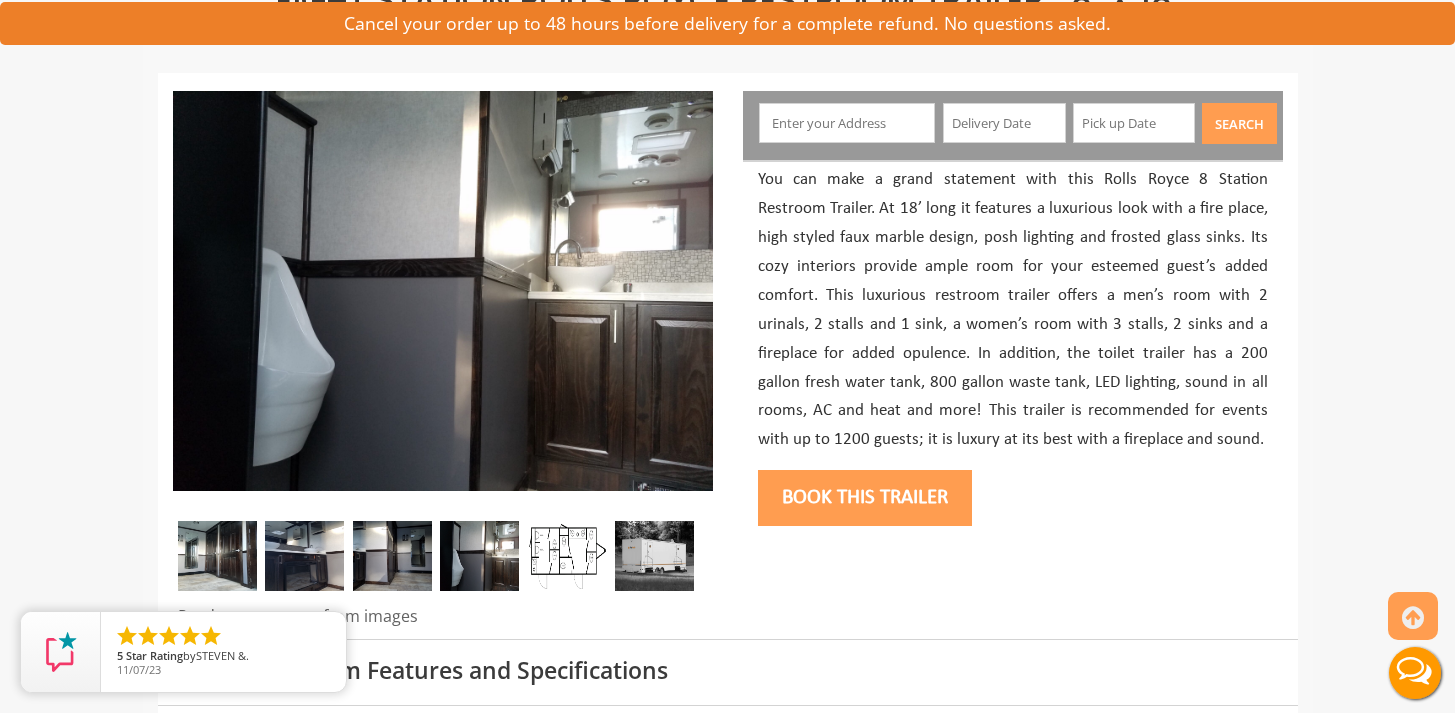 click at bounding box center [566, 556] 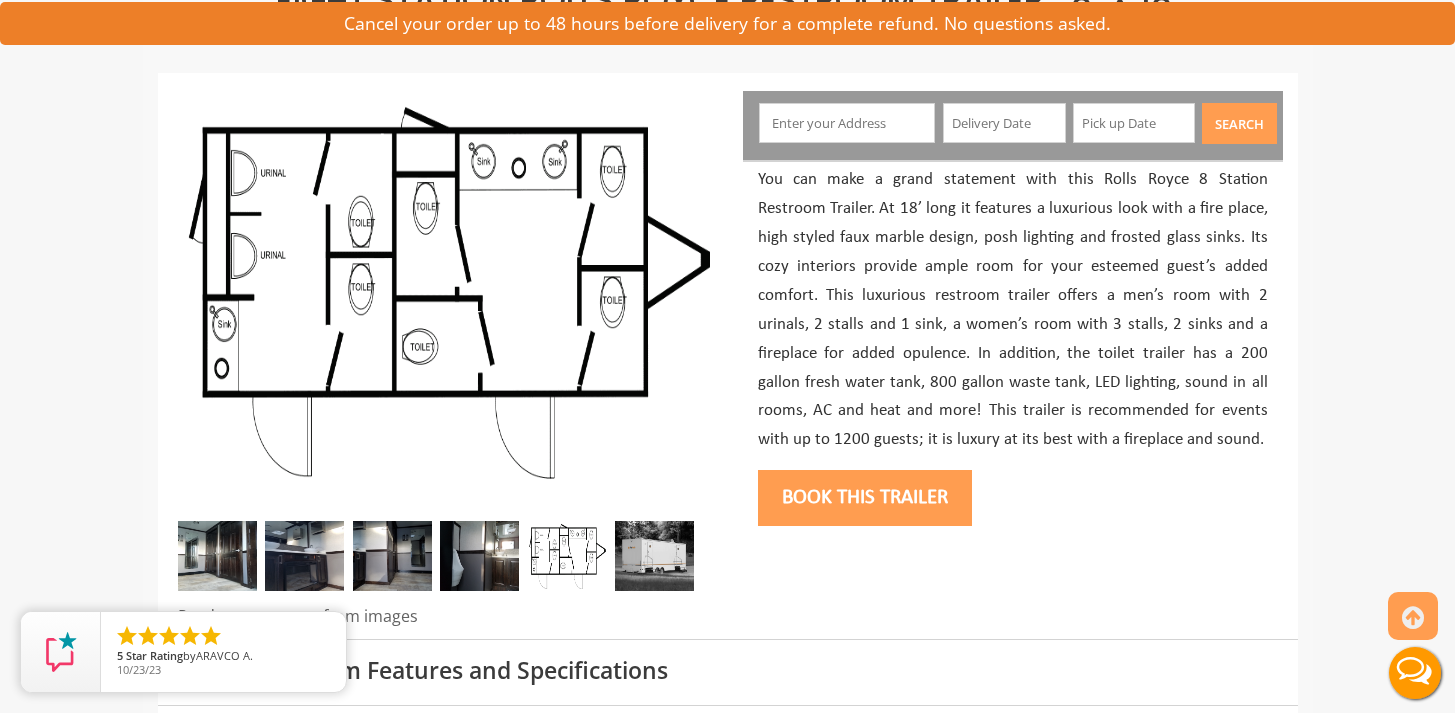 click at bounding box center [654, 556] 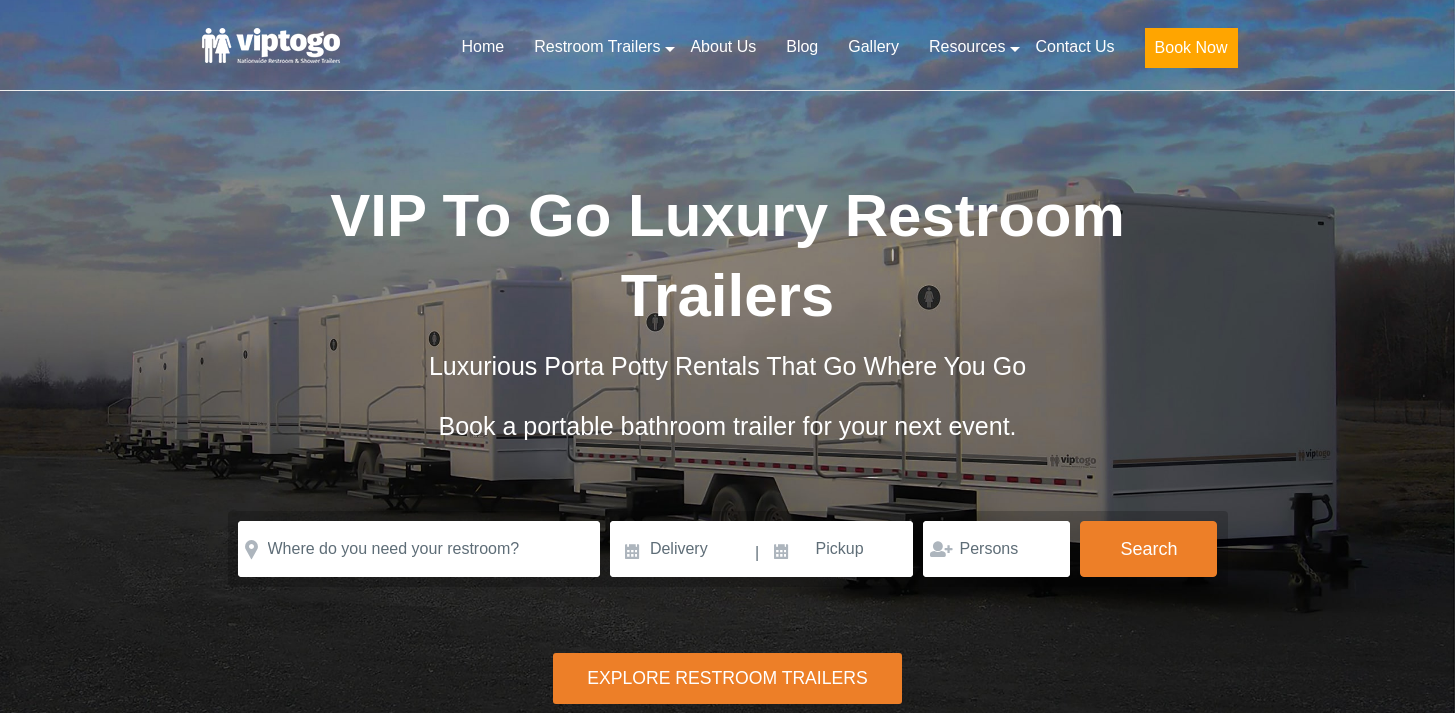 scroll, scrollTop: 0, scrollLeft: 0, axis: both 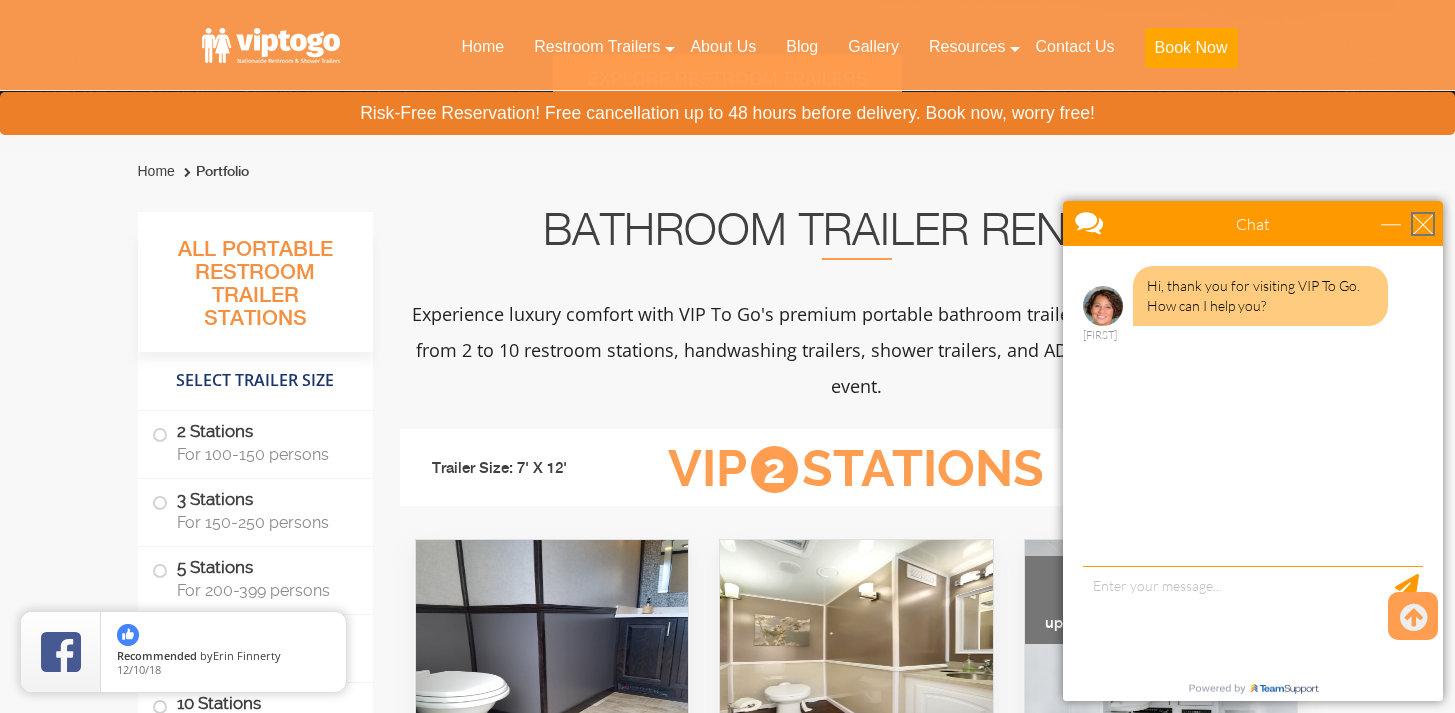 click at bounding box center (1423, 224) 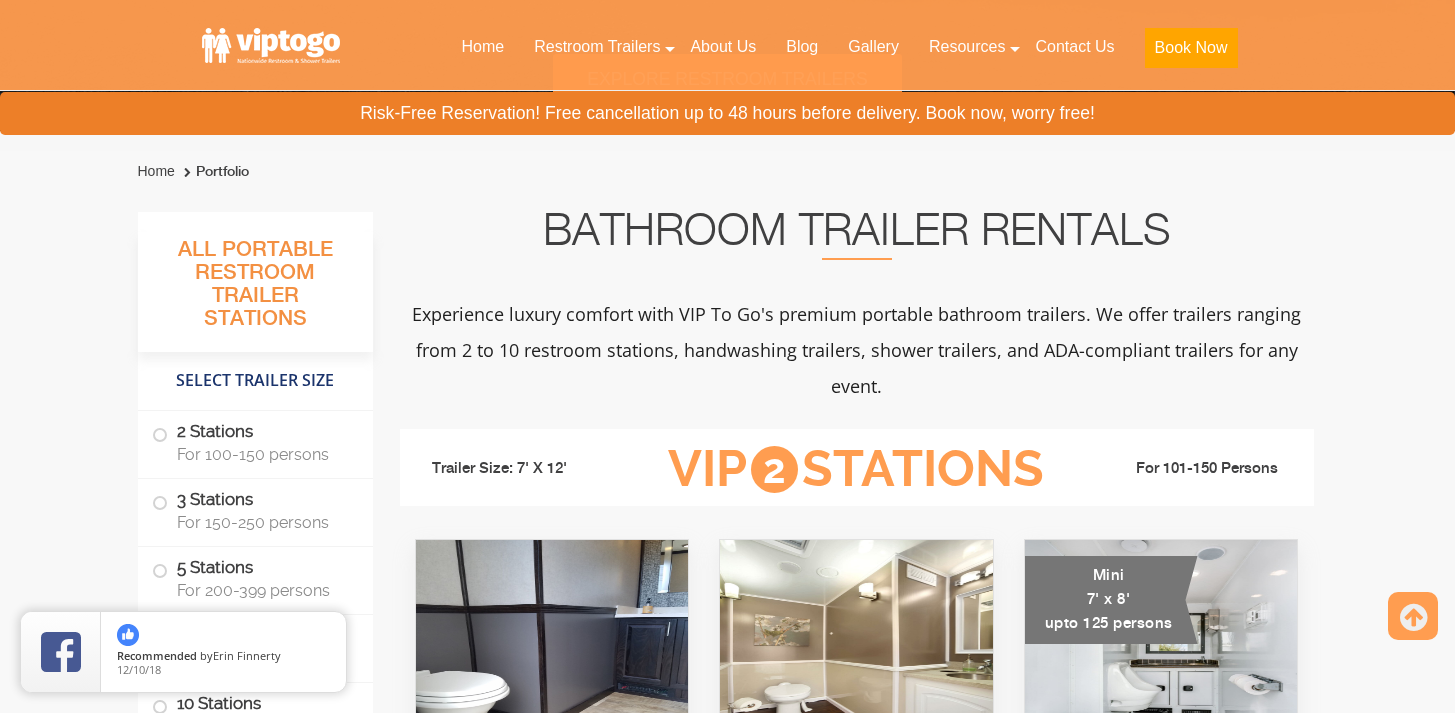 scroll, scrollTop: 0, scrollLeft: 0, axis: both 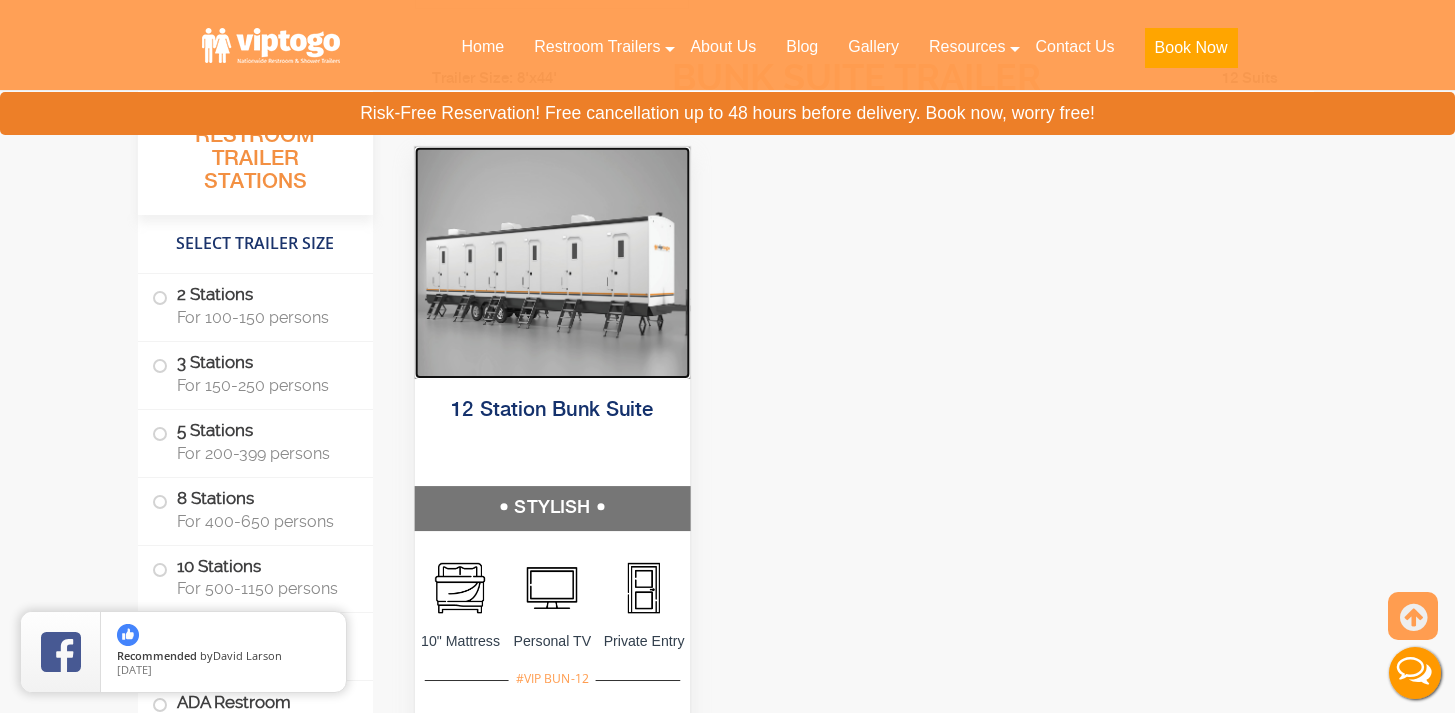 click at bounding box center (551, 262) 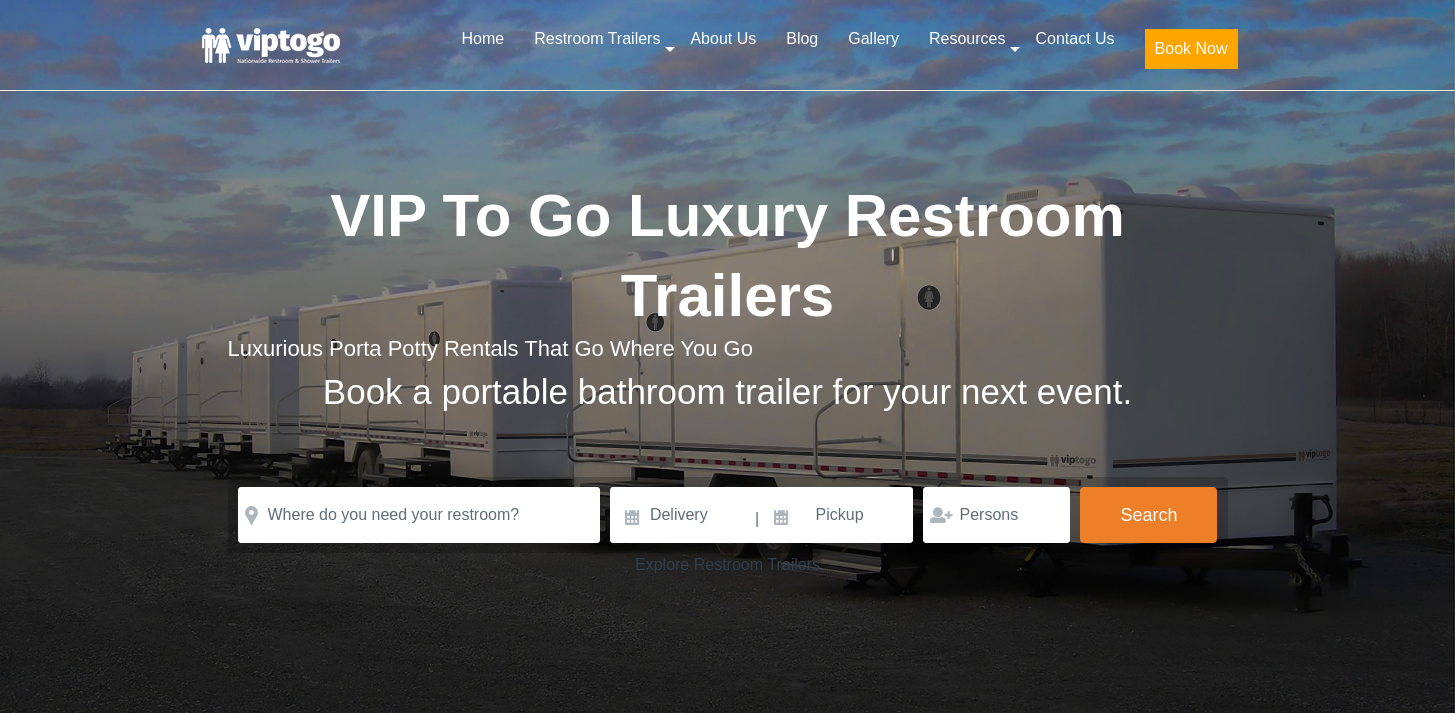 scroll, scrollTop: 0, scrollLeft: 0, axis: both 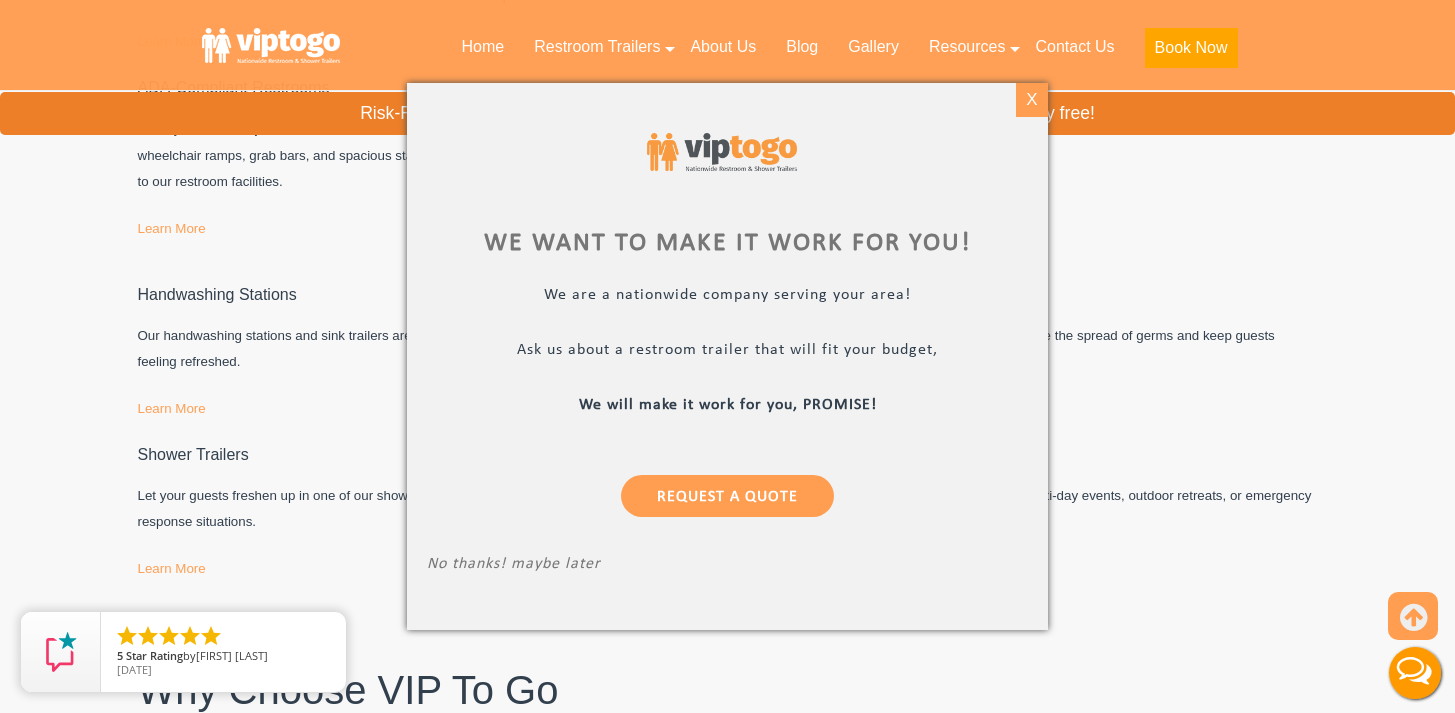 click on "X" at bounding box center [1031, 100] 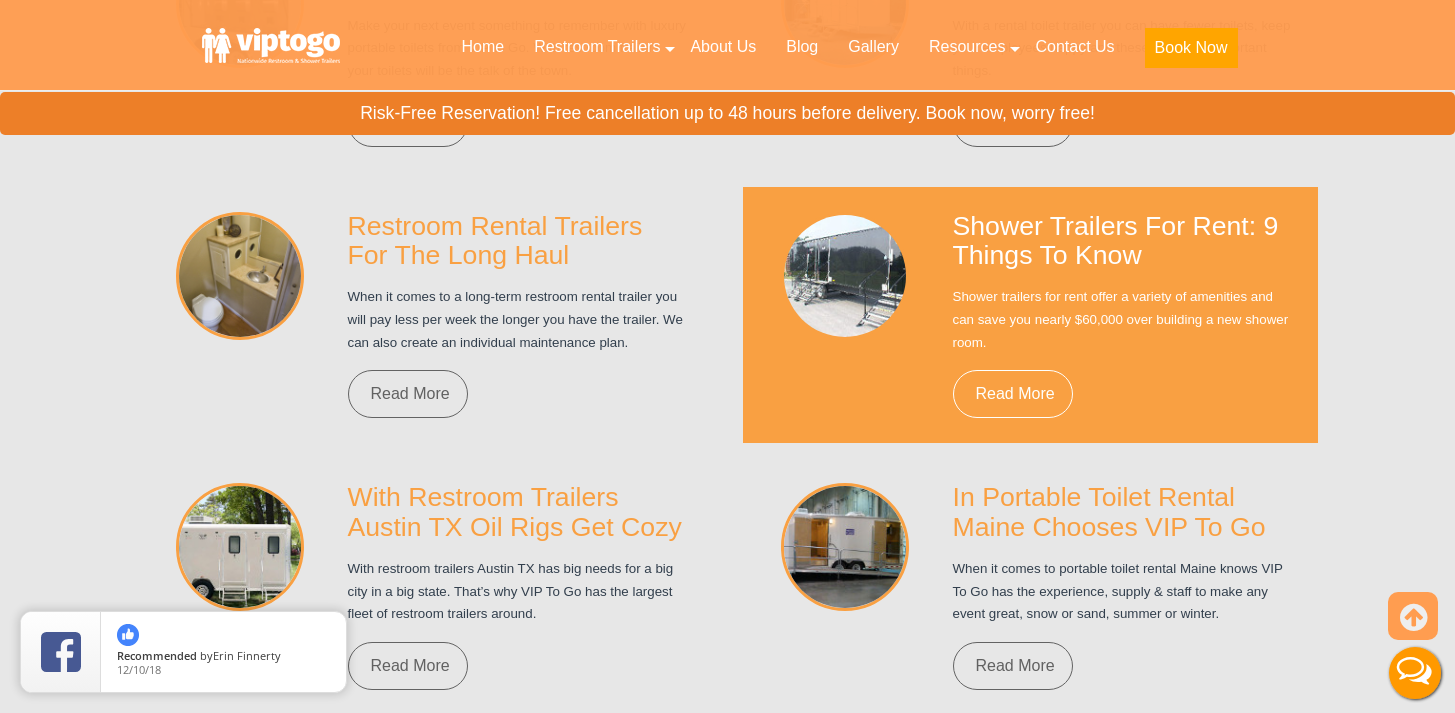 scroll, scrollTop: 14431, scrollLeft: 0, axis: vertical 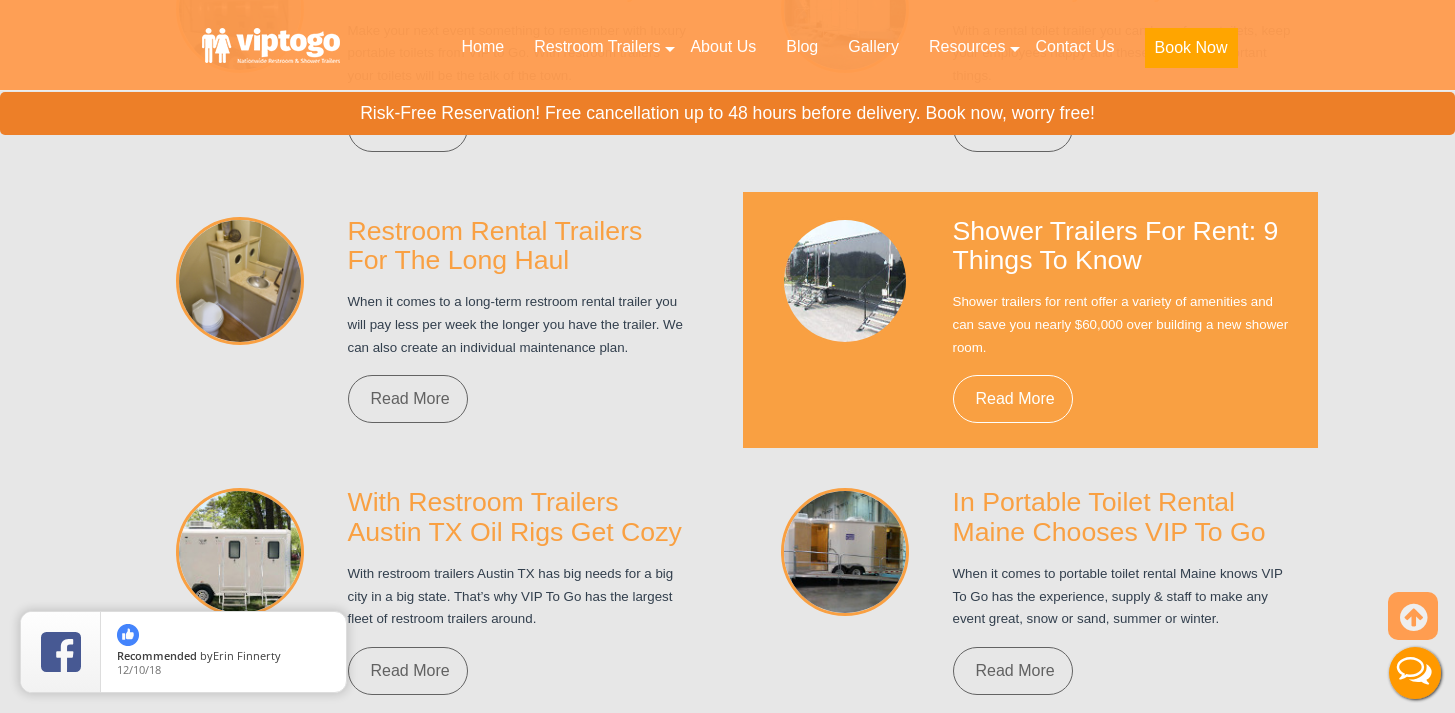 click at bounding box center [845, 281] 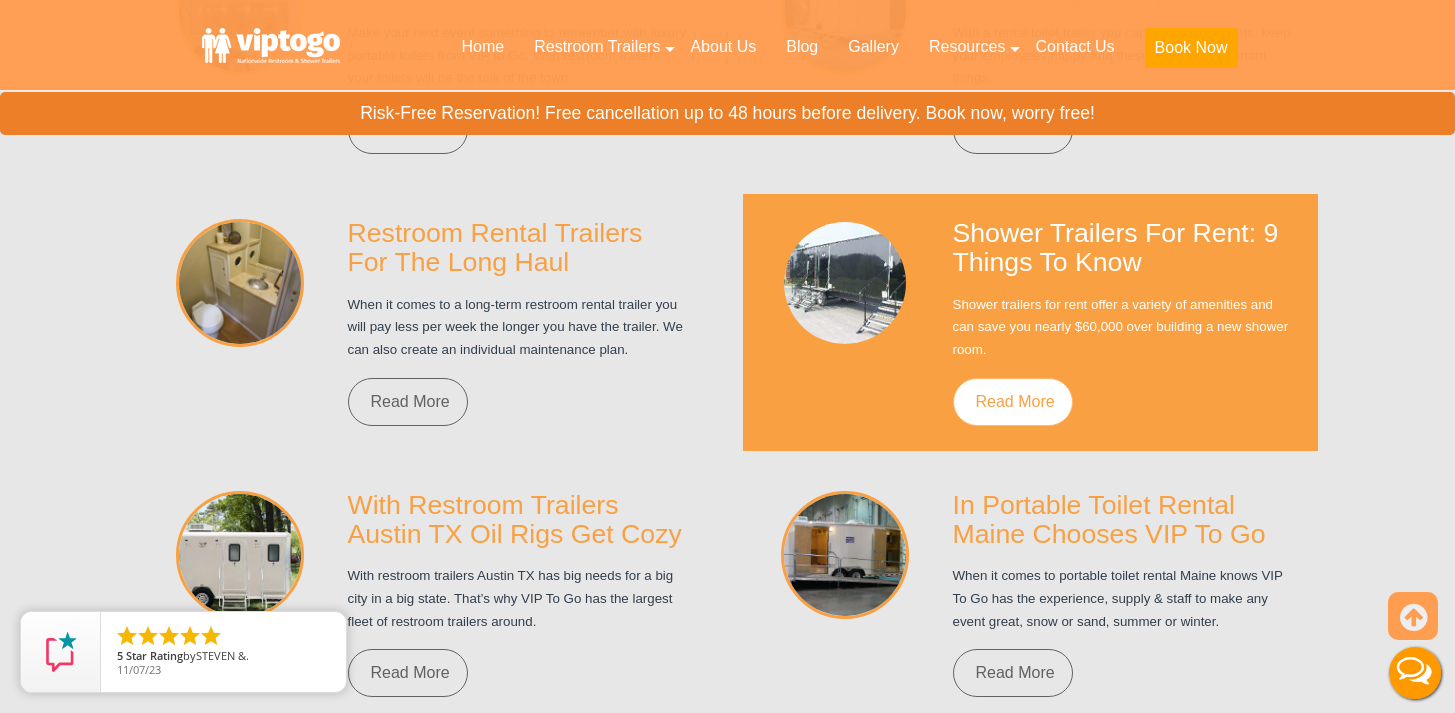 scroll, scrollTop: 14483, scrollLeft: 0, axis: vertical 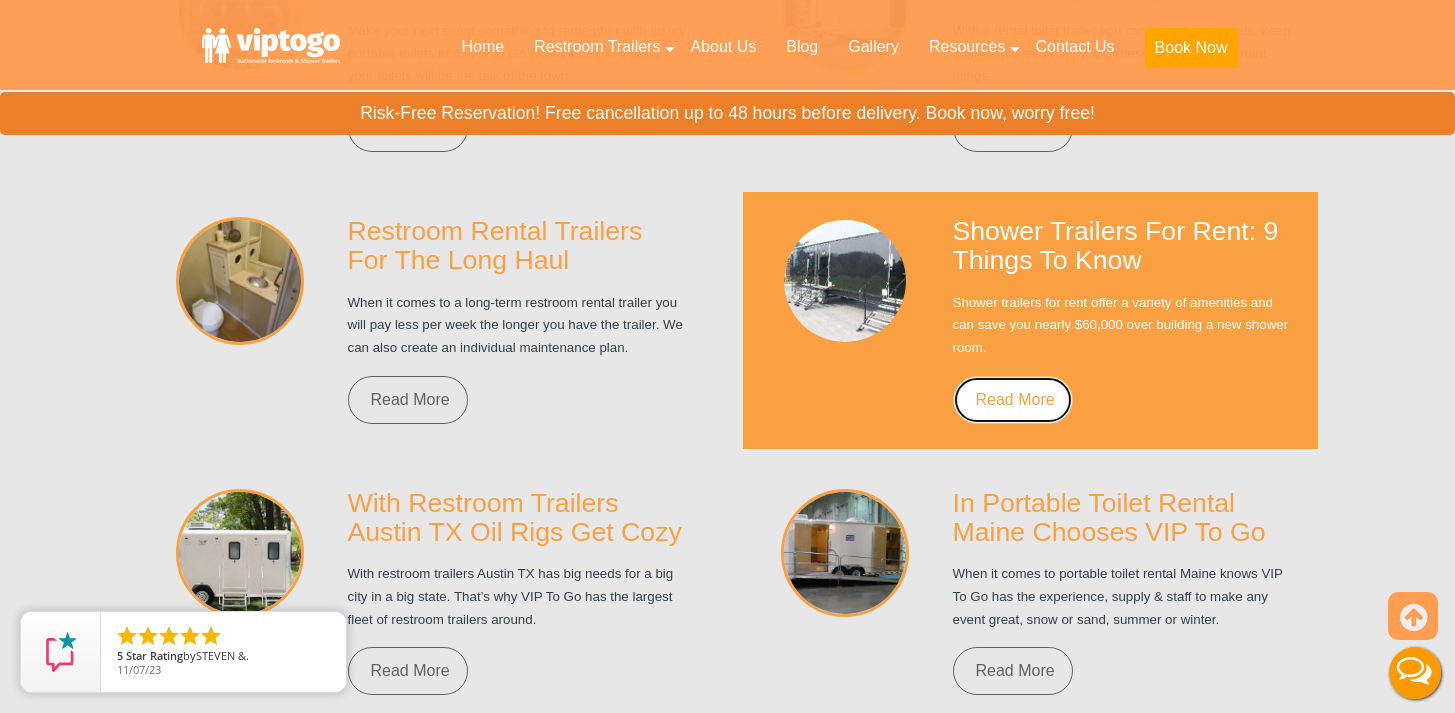 click on "Read More" at bounding box center (1013, 400) 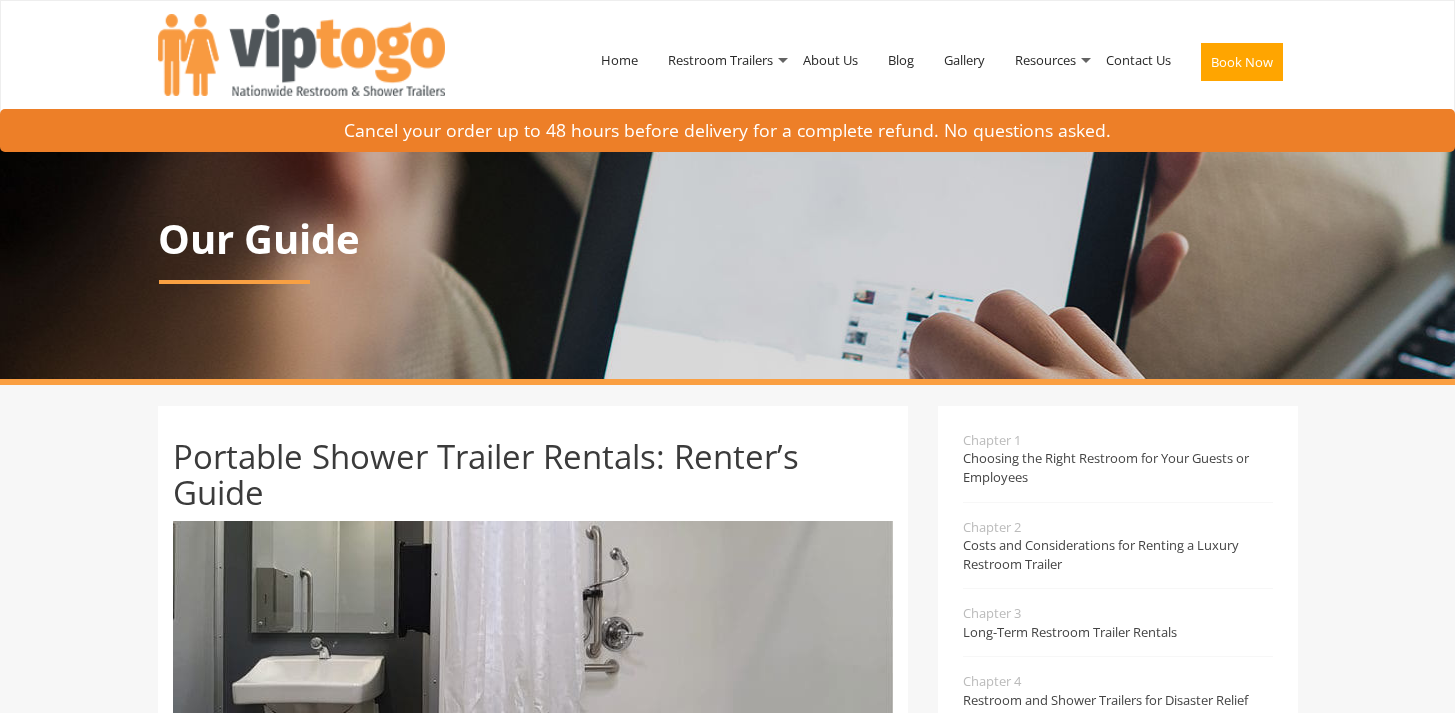 scroll, scrollTop: 0, scrollLeft: 0, axis: both 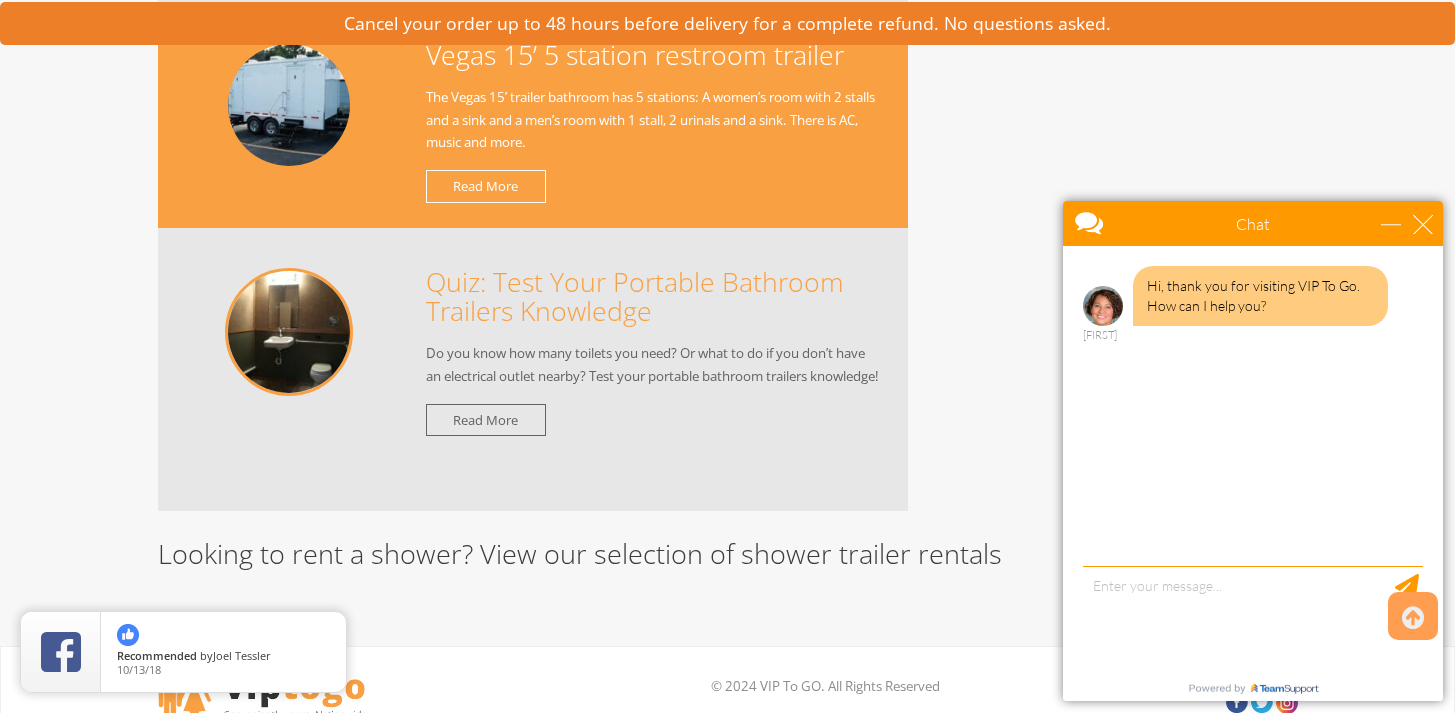 click at bounding box center [289, 105] 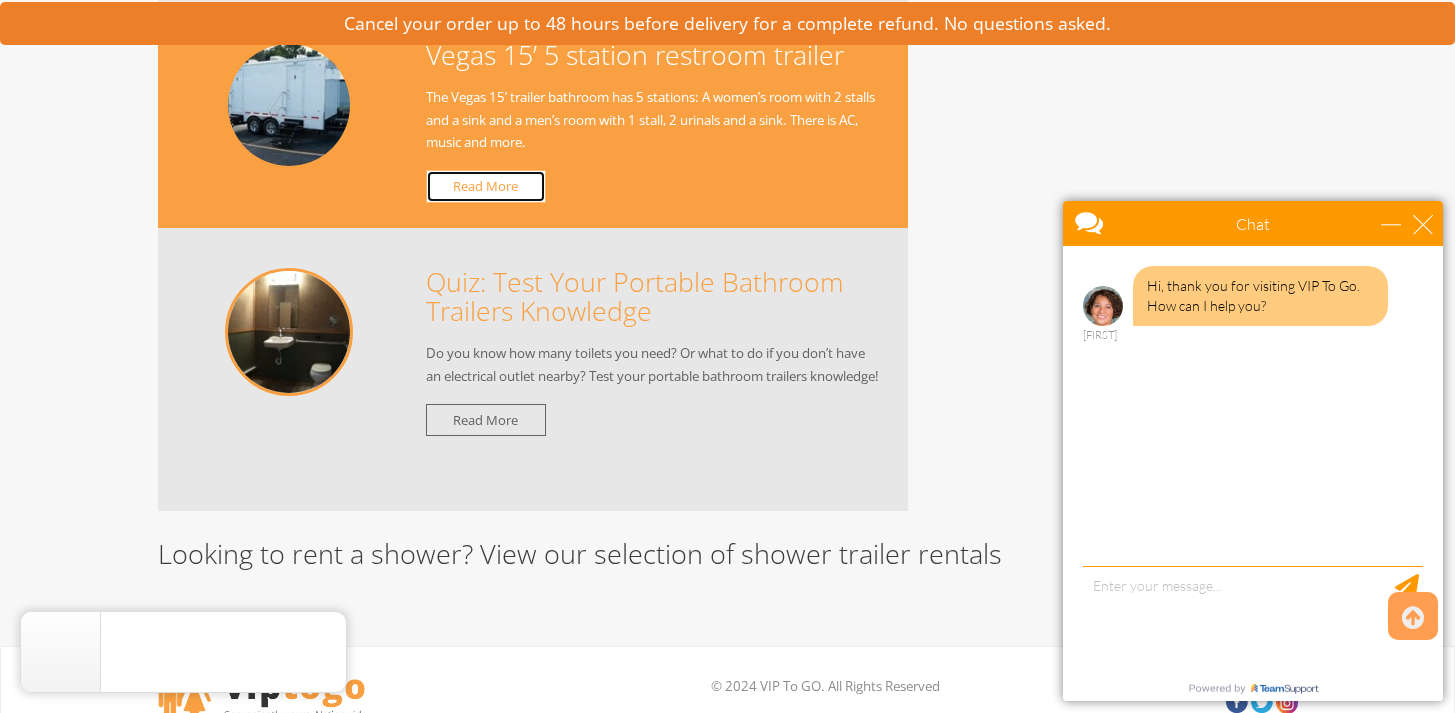 click on "Read More" at bounding box center [486, 186] 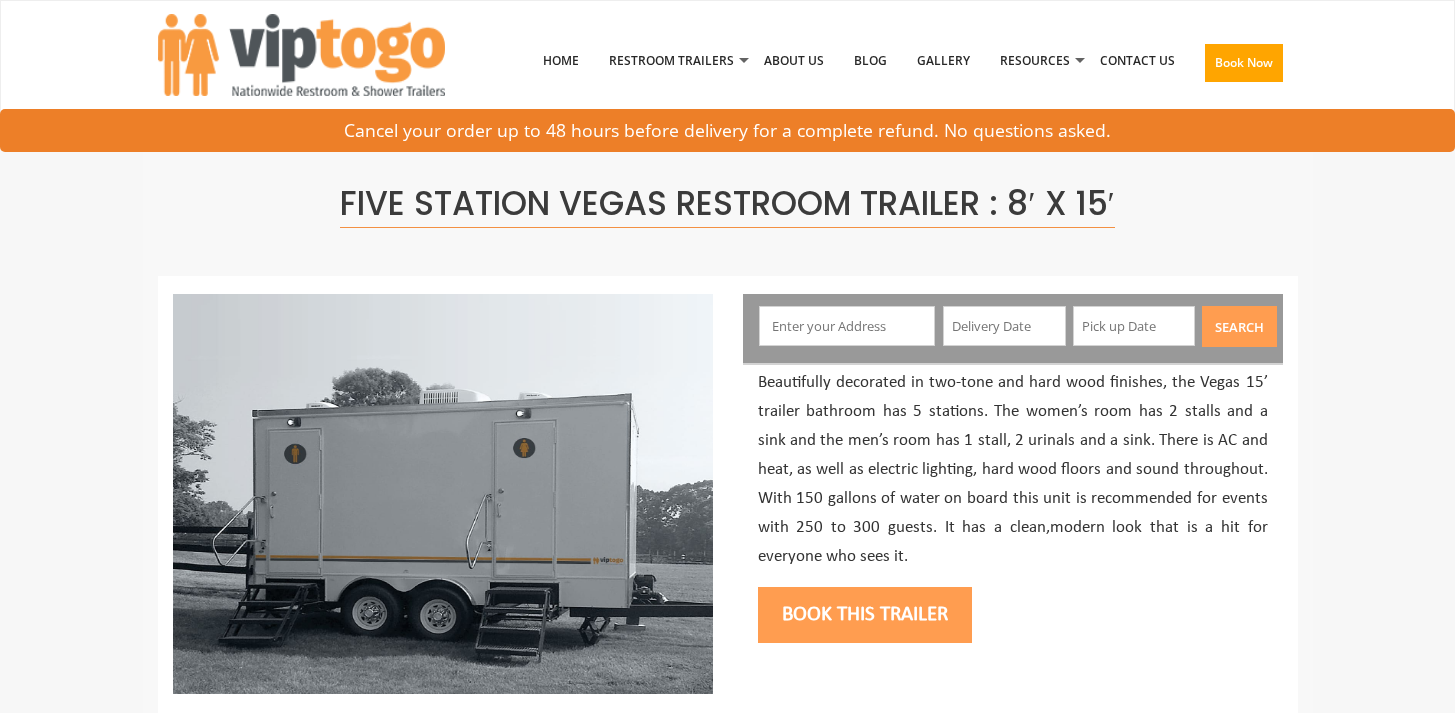 scroll, scrollTop: 0, scrollLeft: 0, axis: both 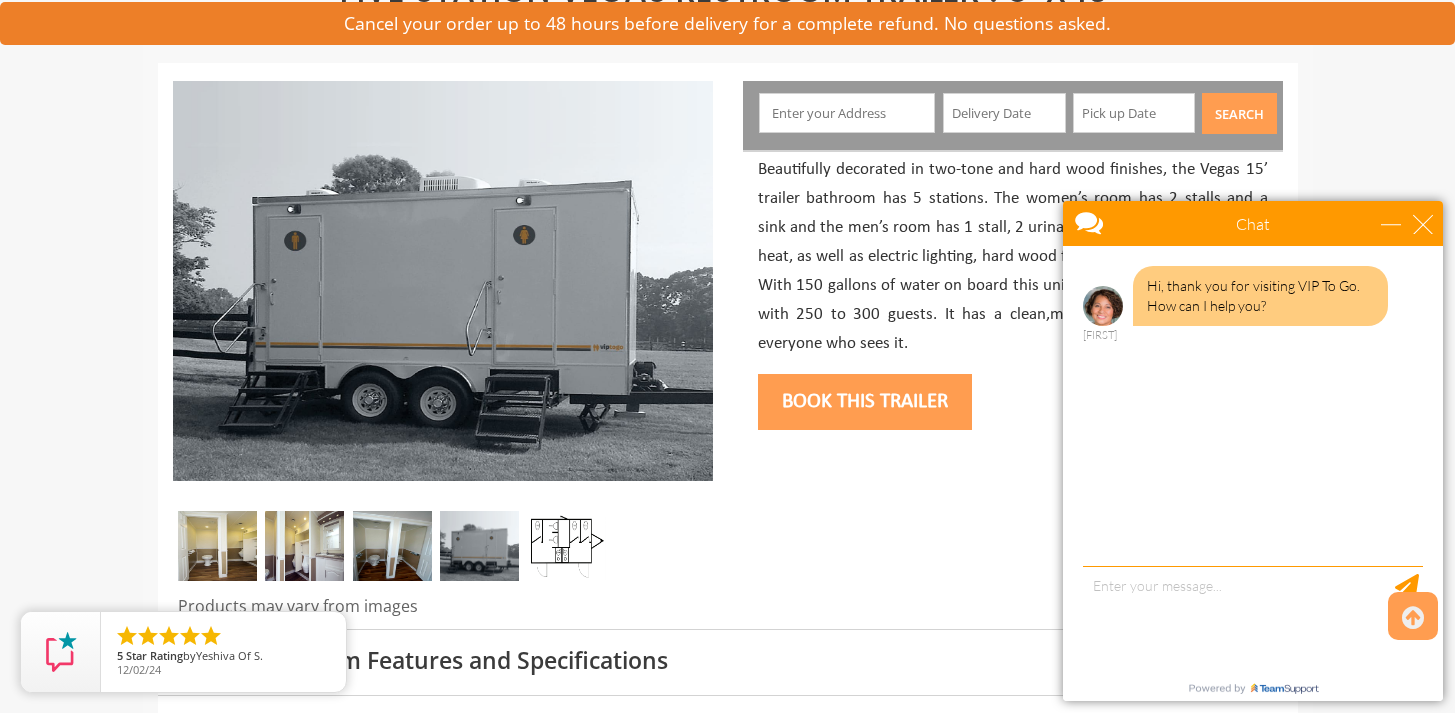 click at bounding box center [217, 546] 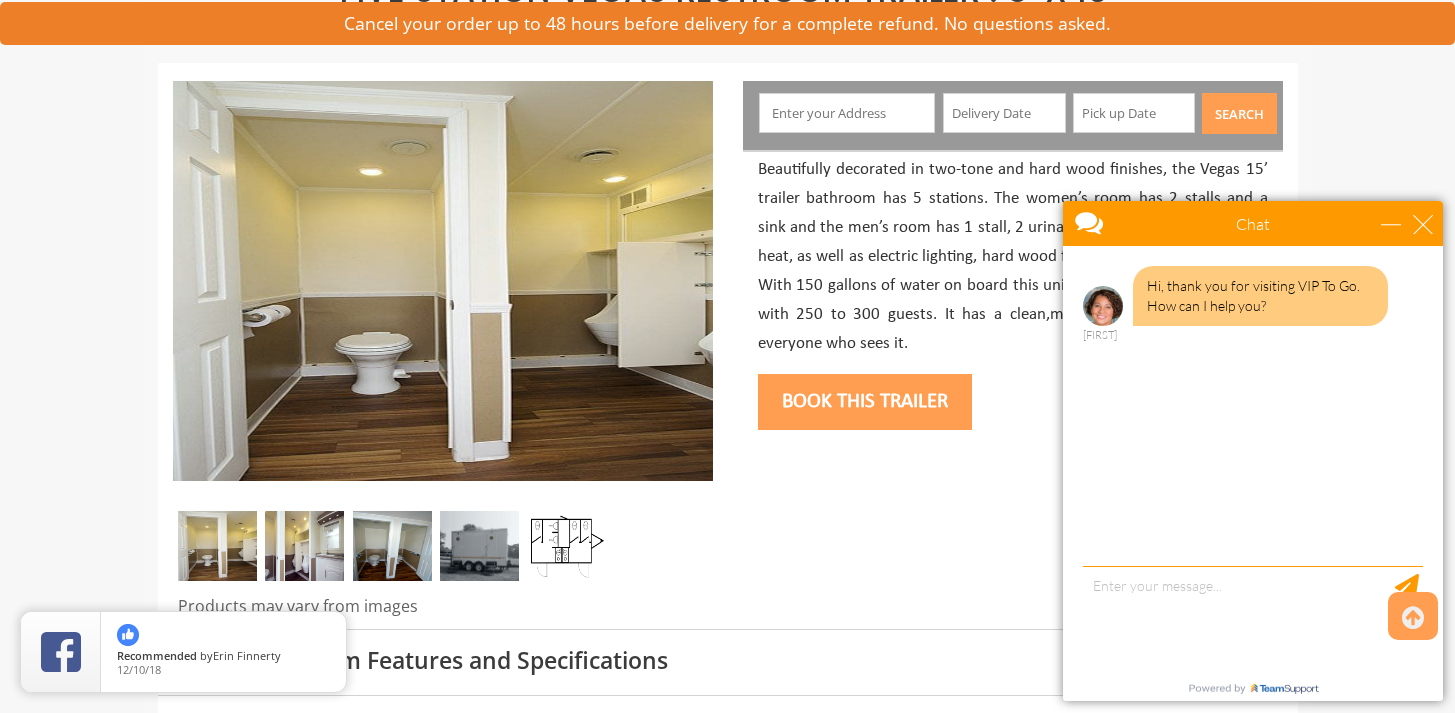 click at bounding box center (304, 546) 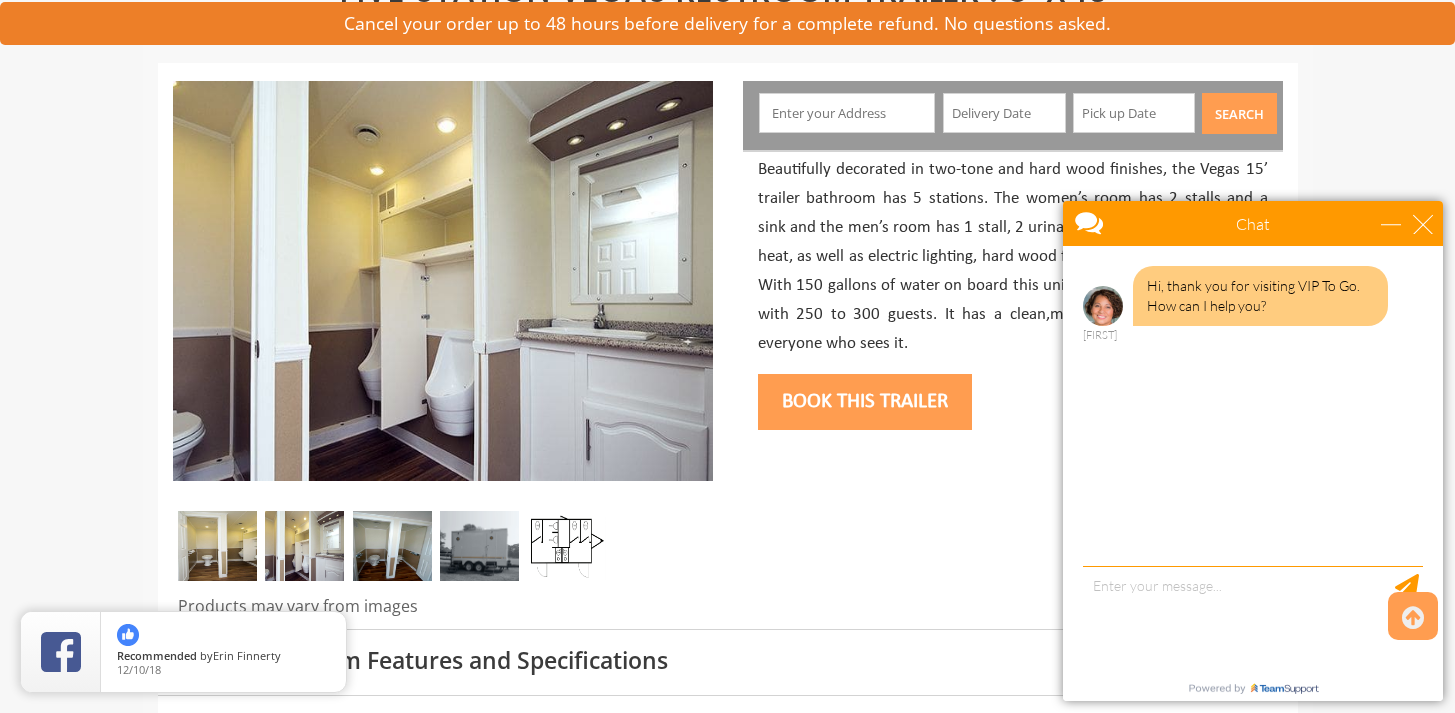 click at bounding box center [392, 546] 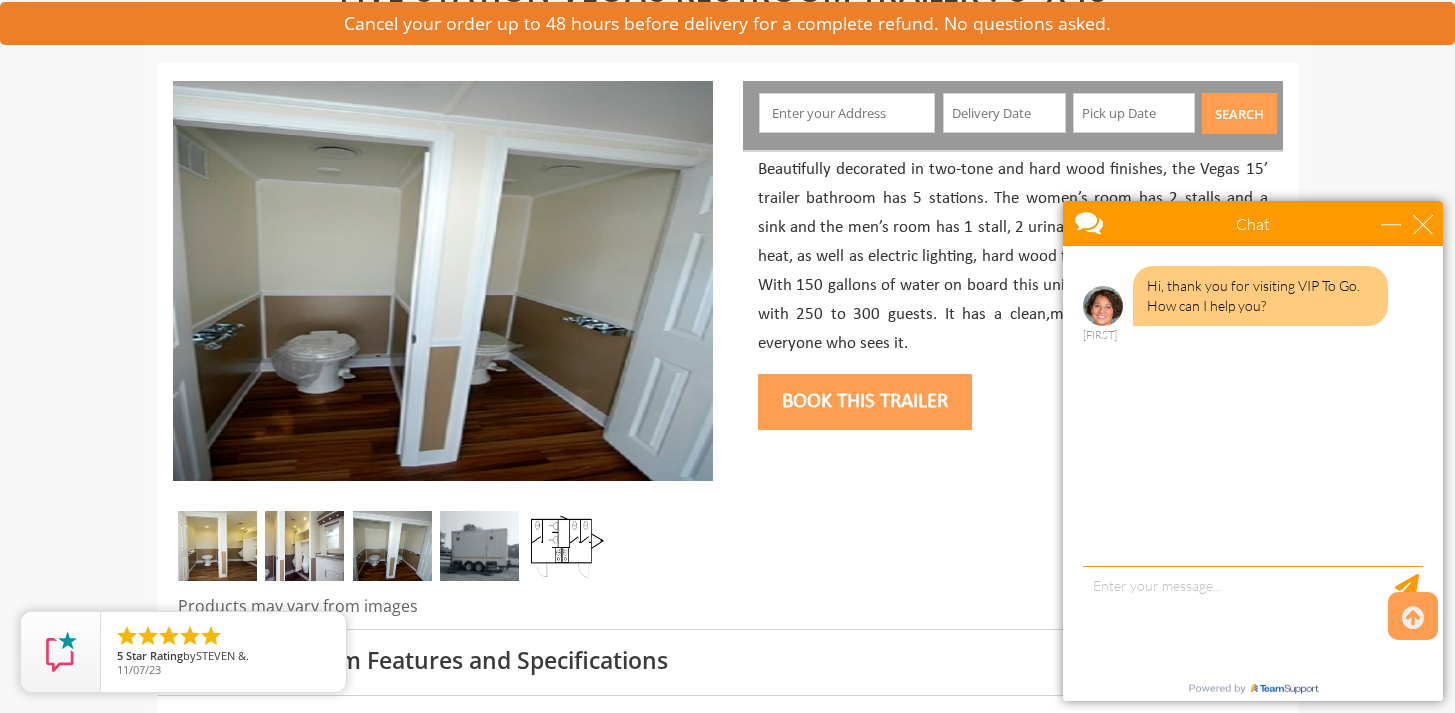 click at bounding box center [479, 546] 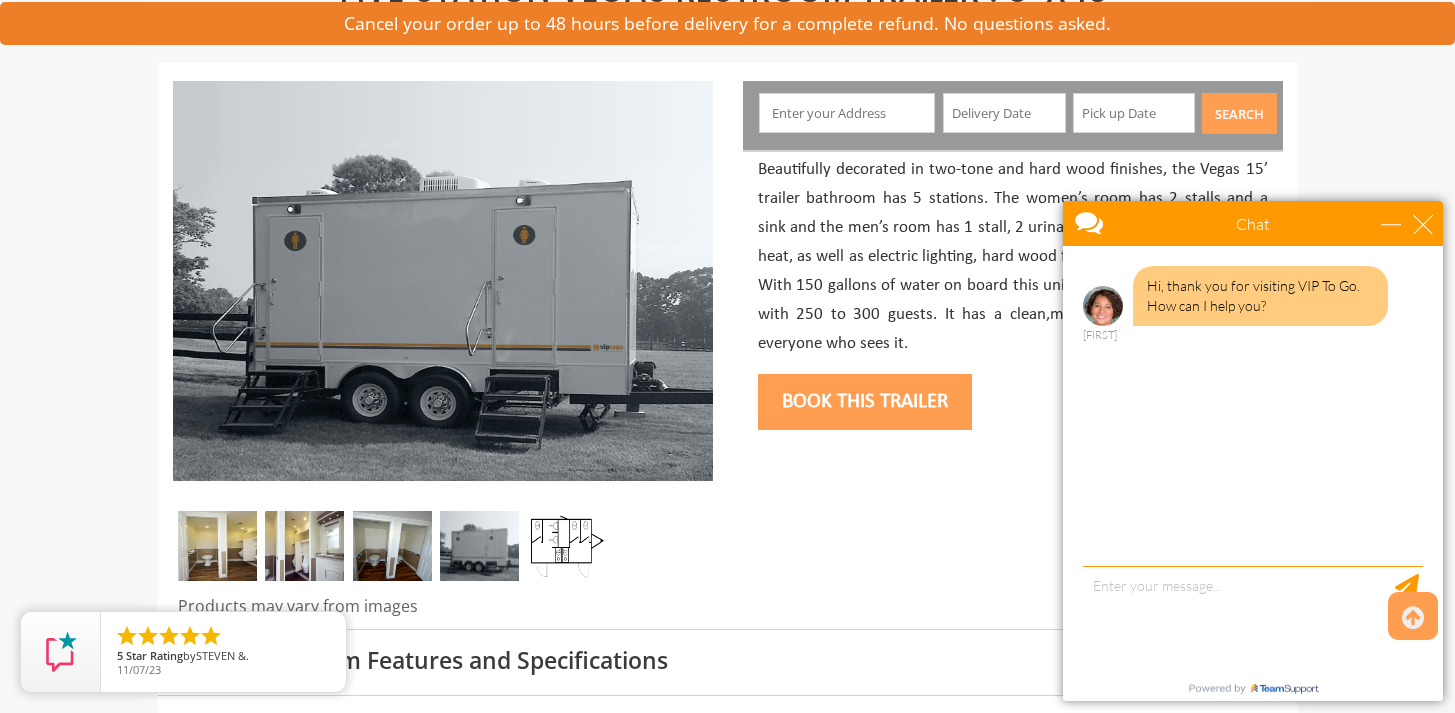 click at bounding box center (566, 546) 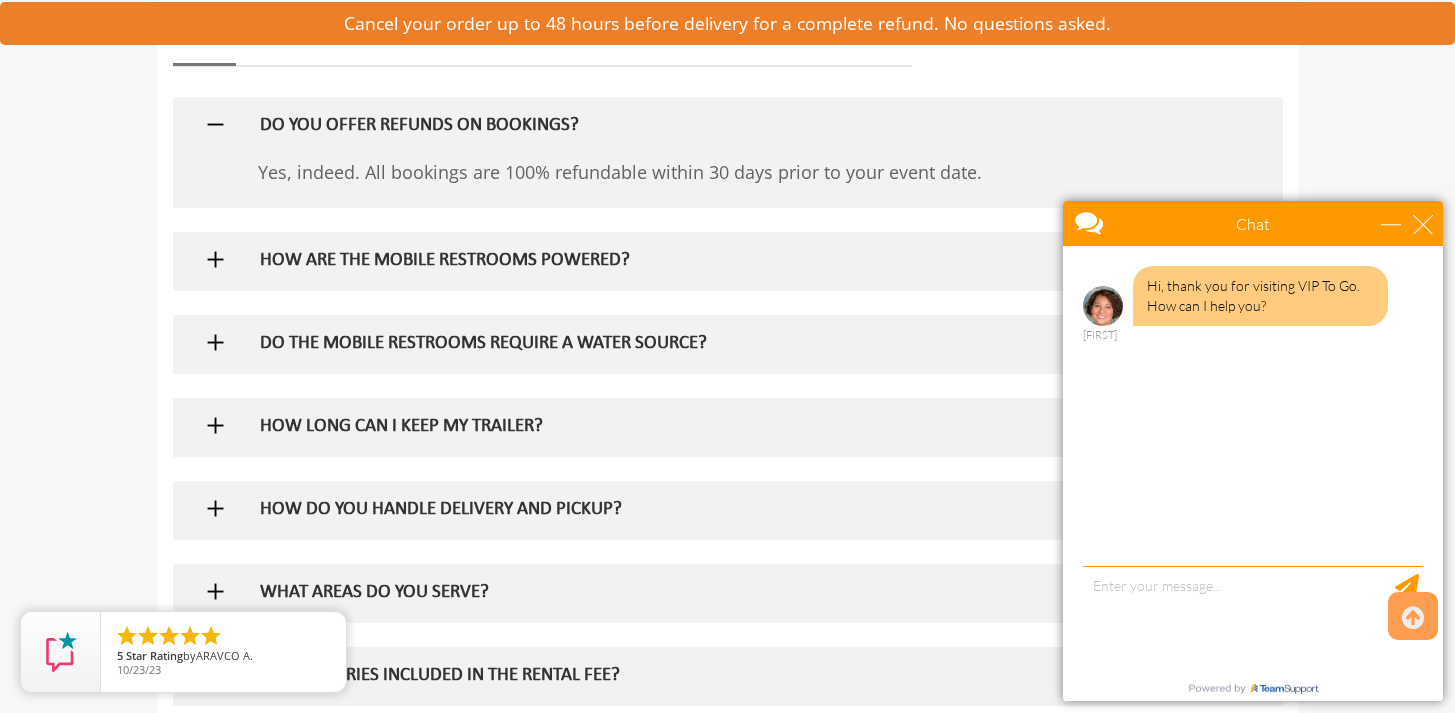 scroll, scrollTop: 1447, scrollLeft: 0, axis: vertical 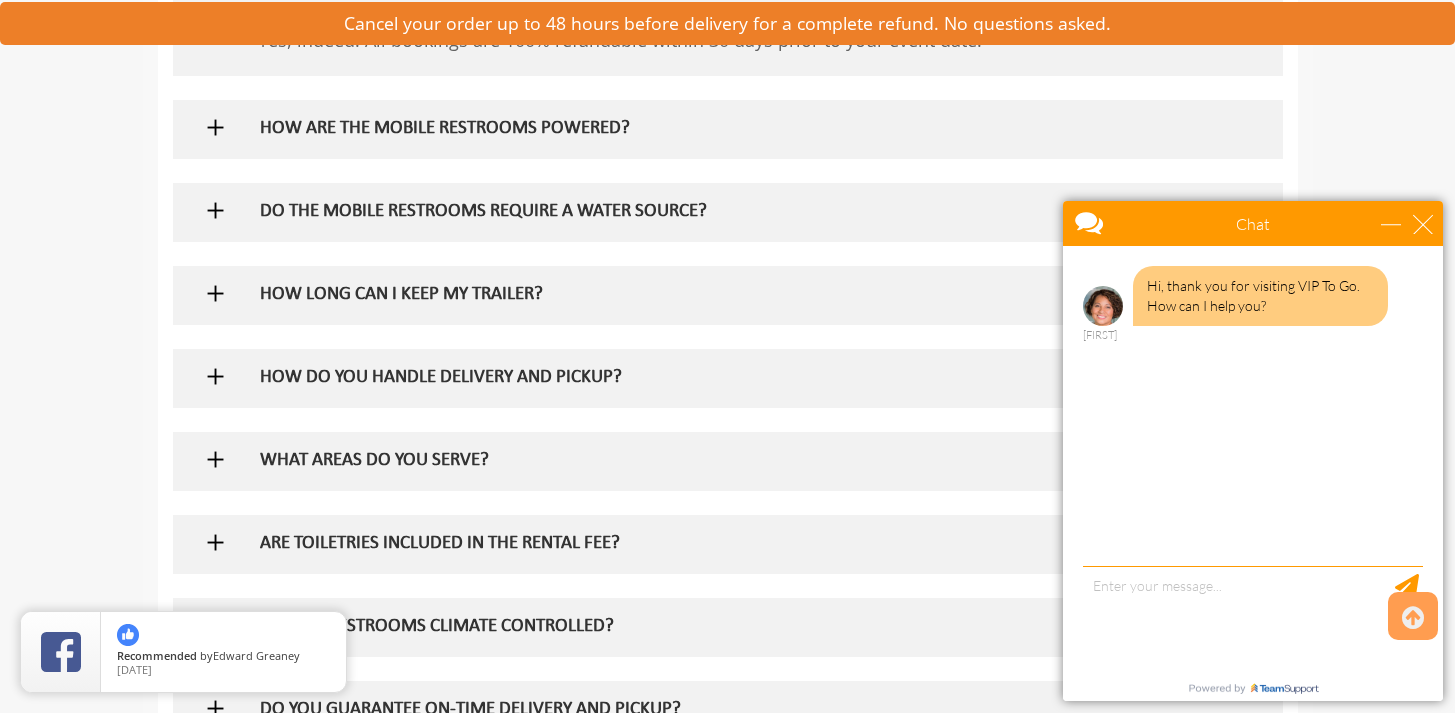 click on "HOW DO YOU HANDLE DELIVERY AND PICKUP?" at bounding box center (695, 378) 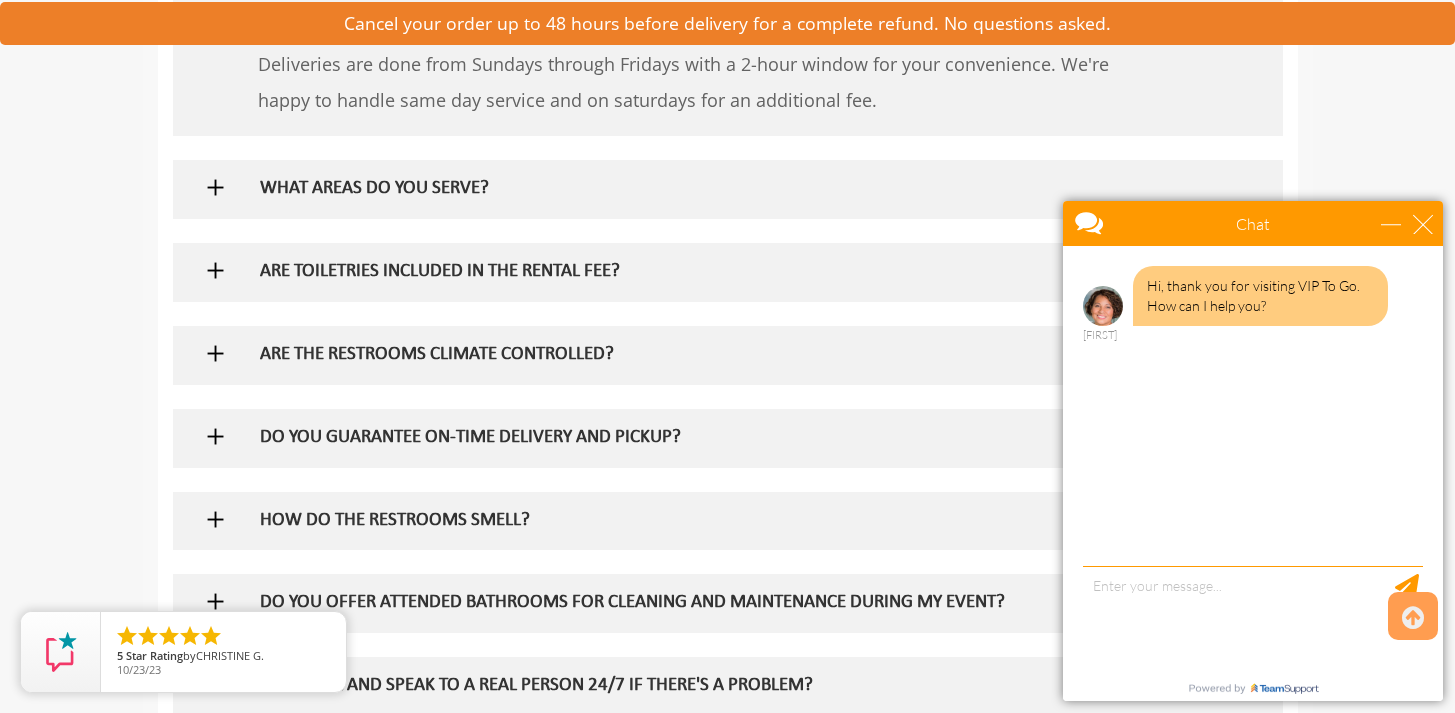 scroll, scrollTop: 1804, scrollLeft: 0, axis: vertical 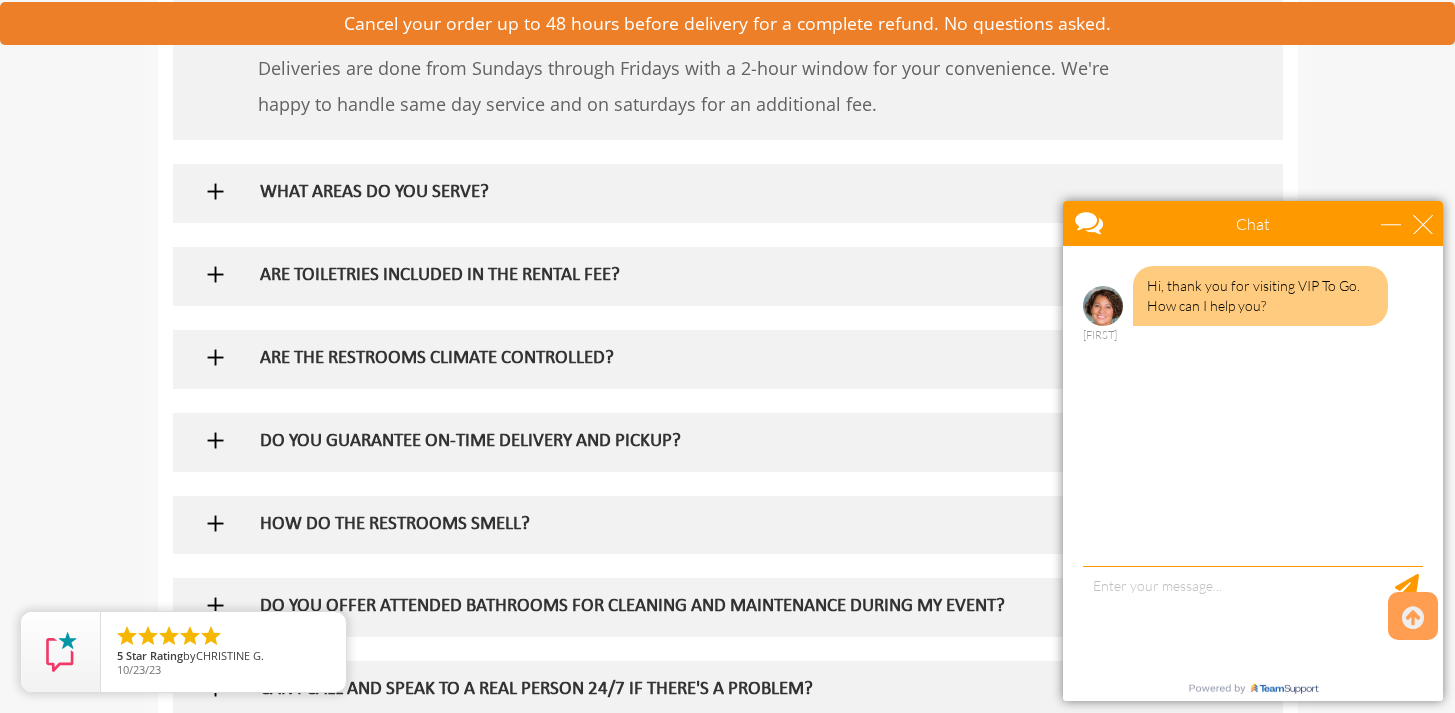 click on "WHAT AREAS DO YOU SERVE?" at bounding box center [695, 193] 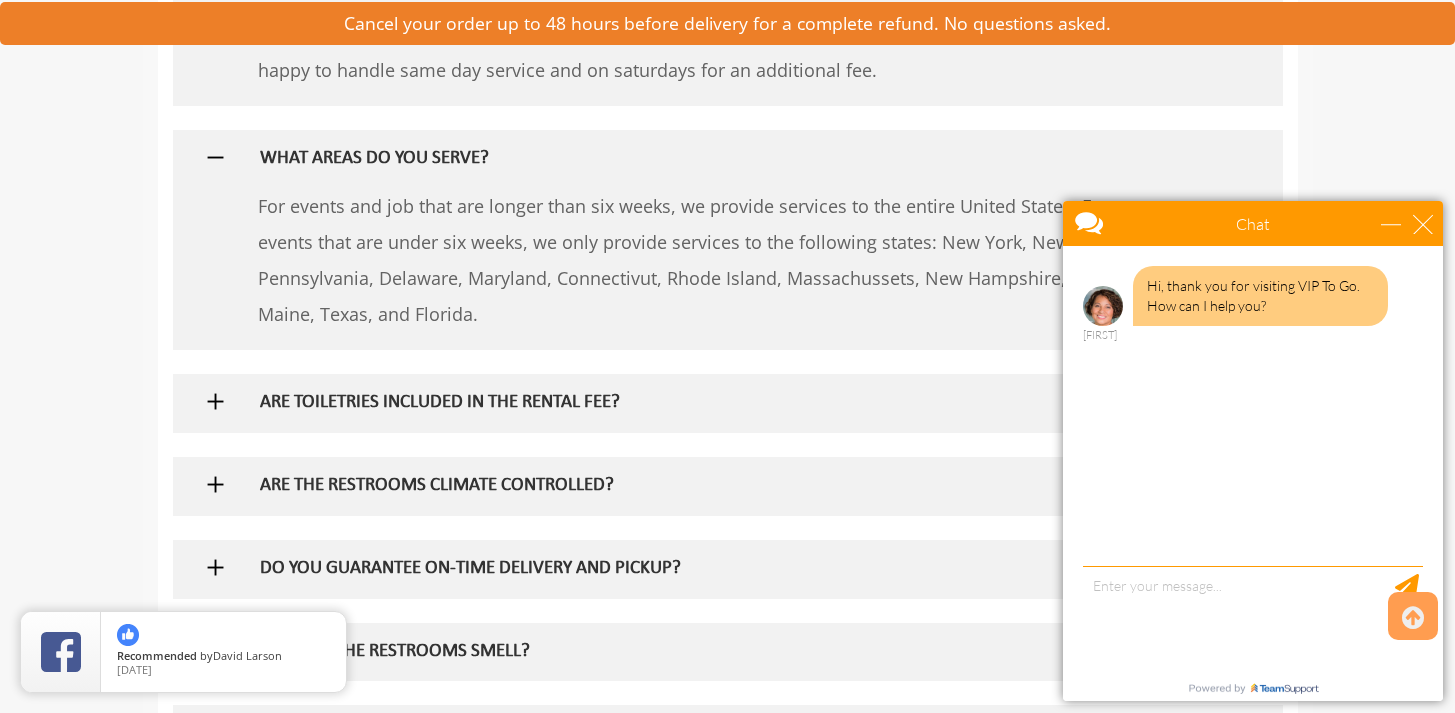 scroll, scrollTop: 1846, scrollLeft: 0, axis: vertical 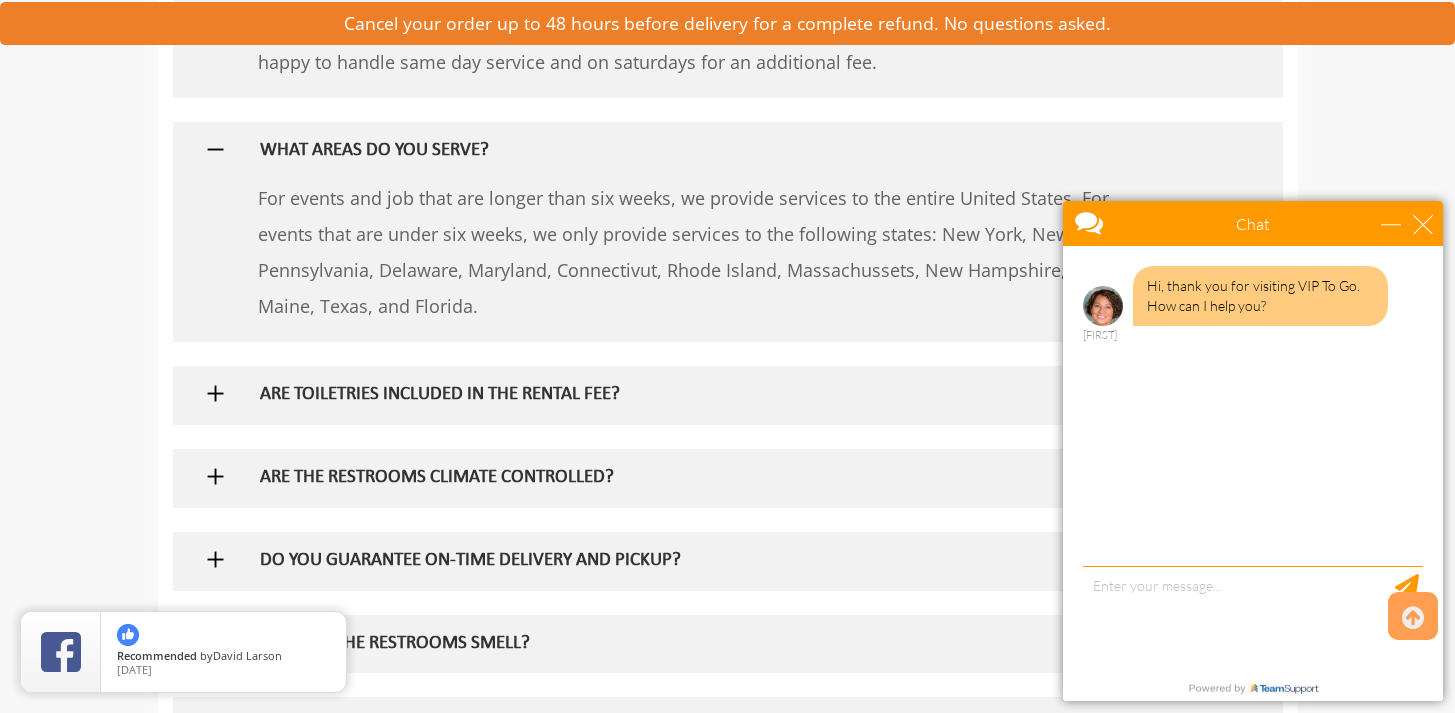 click on "ARE TOILETRIES INCLUDED IN THE RENTAL FEE?" at bounding box center (695, 395) 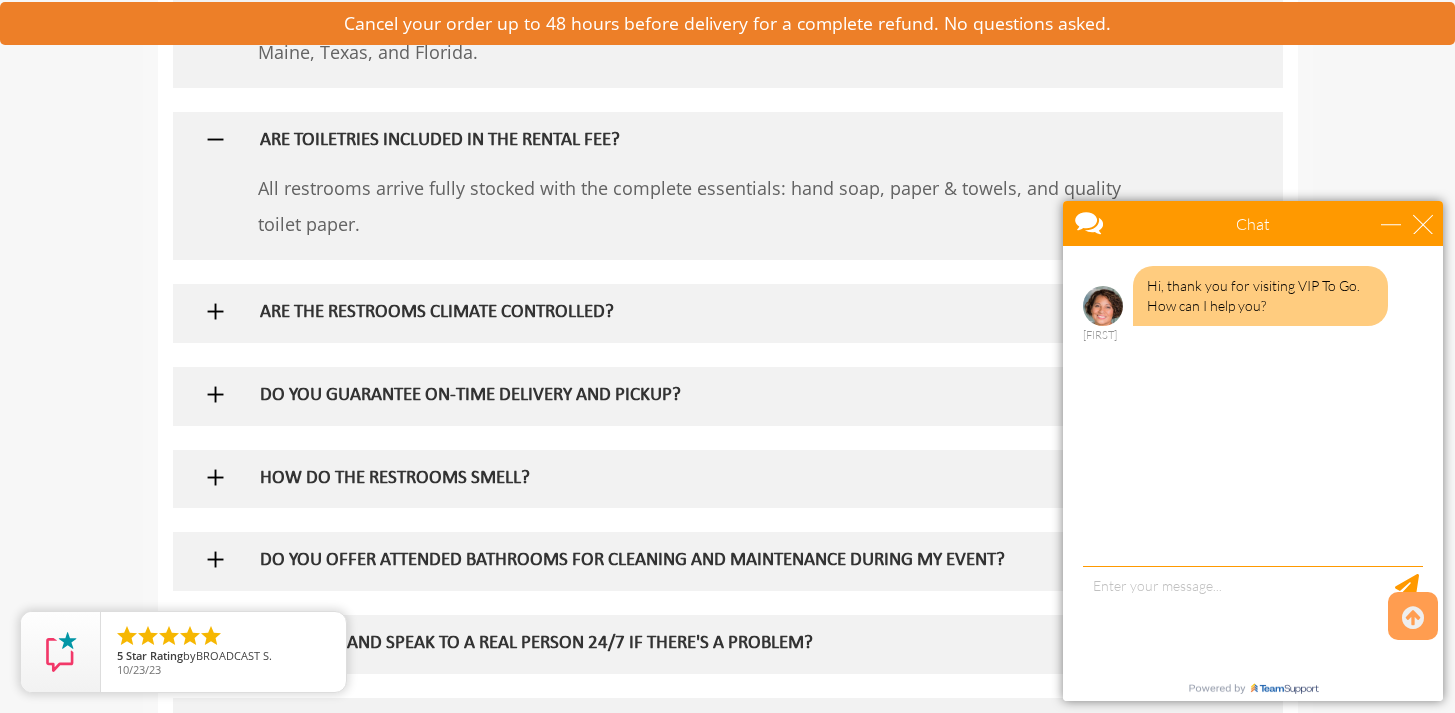 scroll, scrollTop: 2112, scrollLeft: 0, axis: vertical 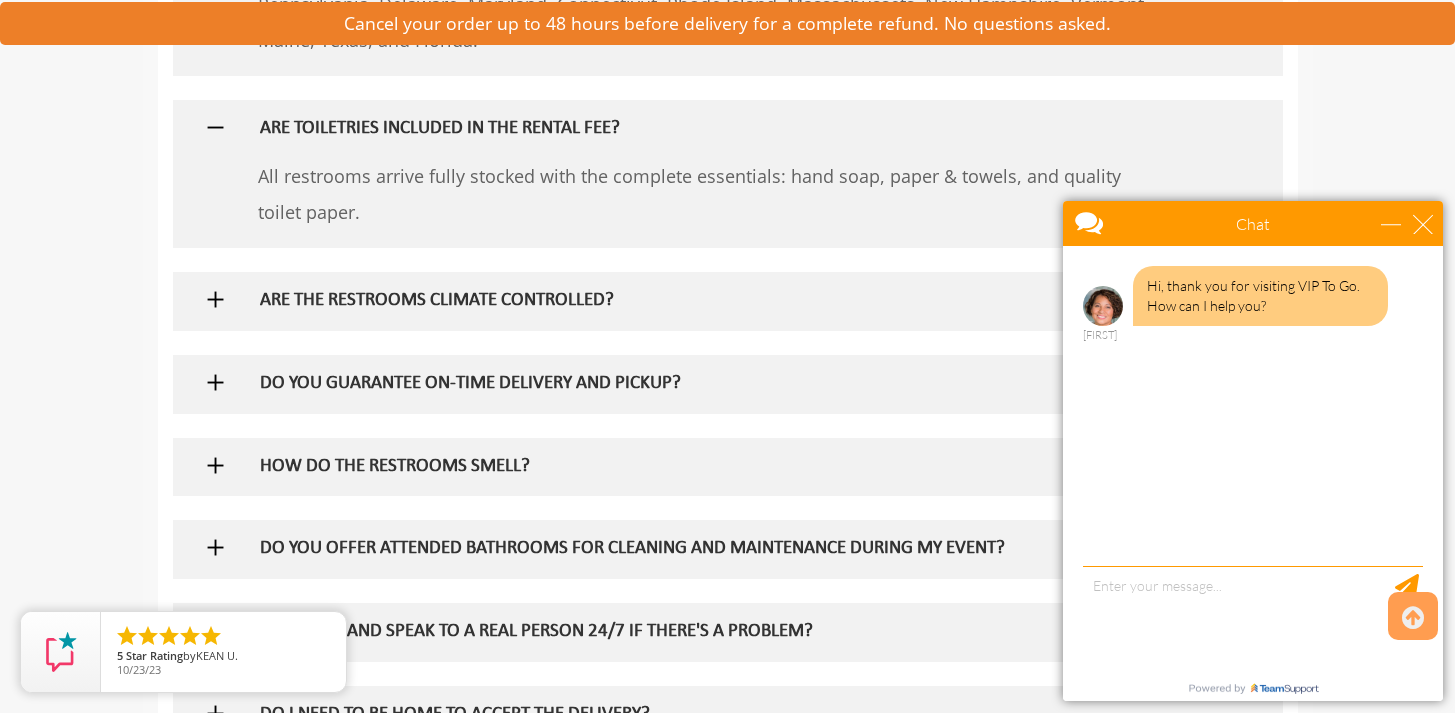 click on "DO YOU GUARANTEE ON-TIME DELIVERY AND PICKUP?" at bounding box center [695, 384] 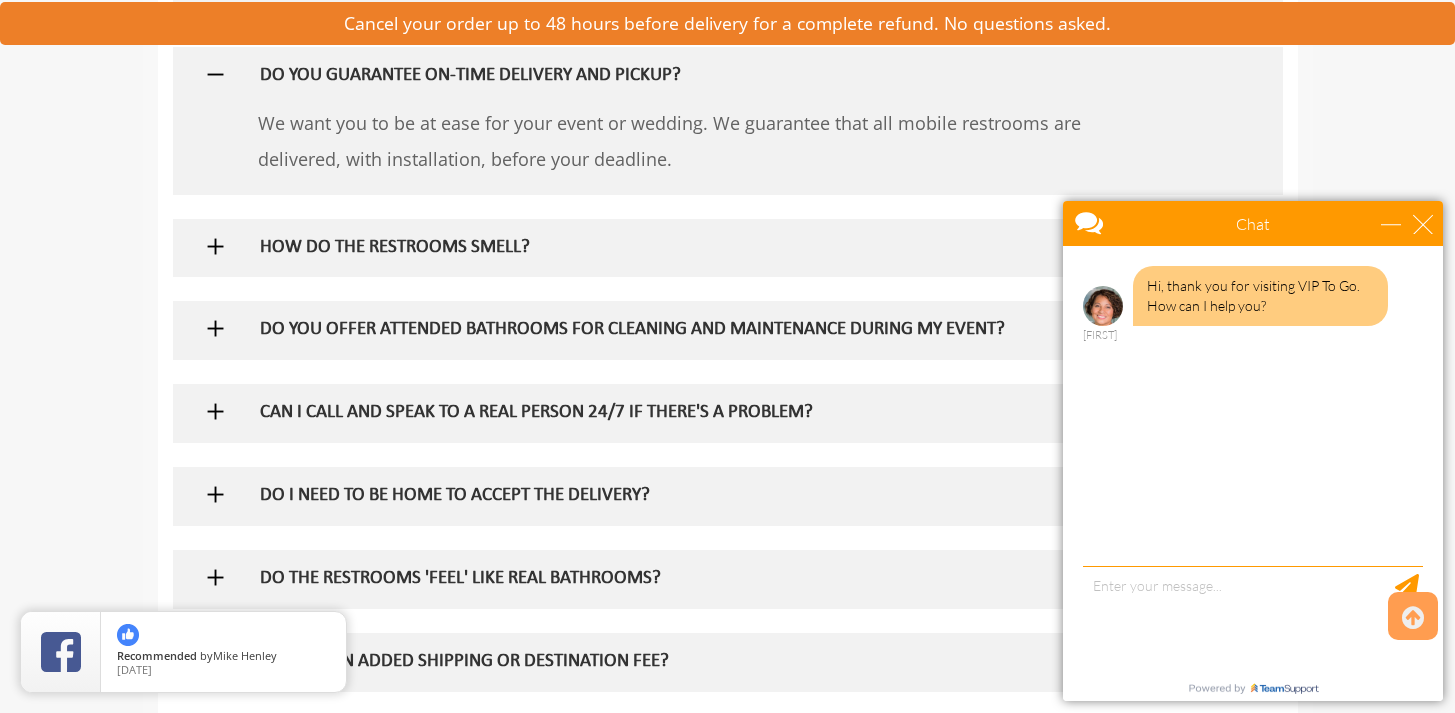 scroll, scrollTop: 2421, scrollLeft: 0, axis: vertical 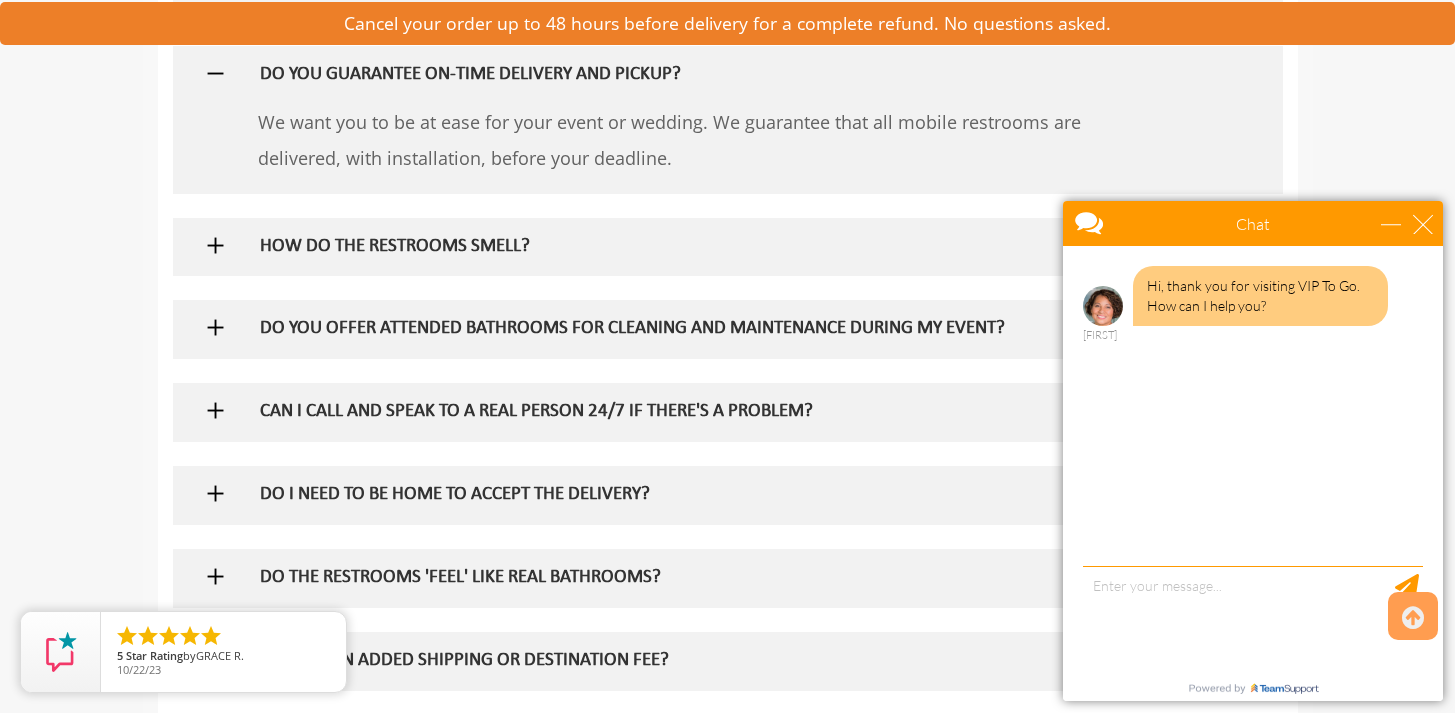 click on "DO YOU OFFER ATTENDED BATHROOMS FOR CLEANING AND MAINTENANCE DURING MY EVENT?" at bounding box center [695, 329] 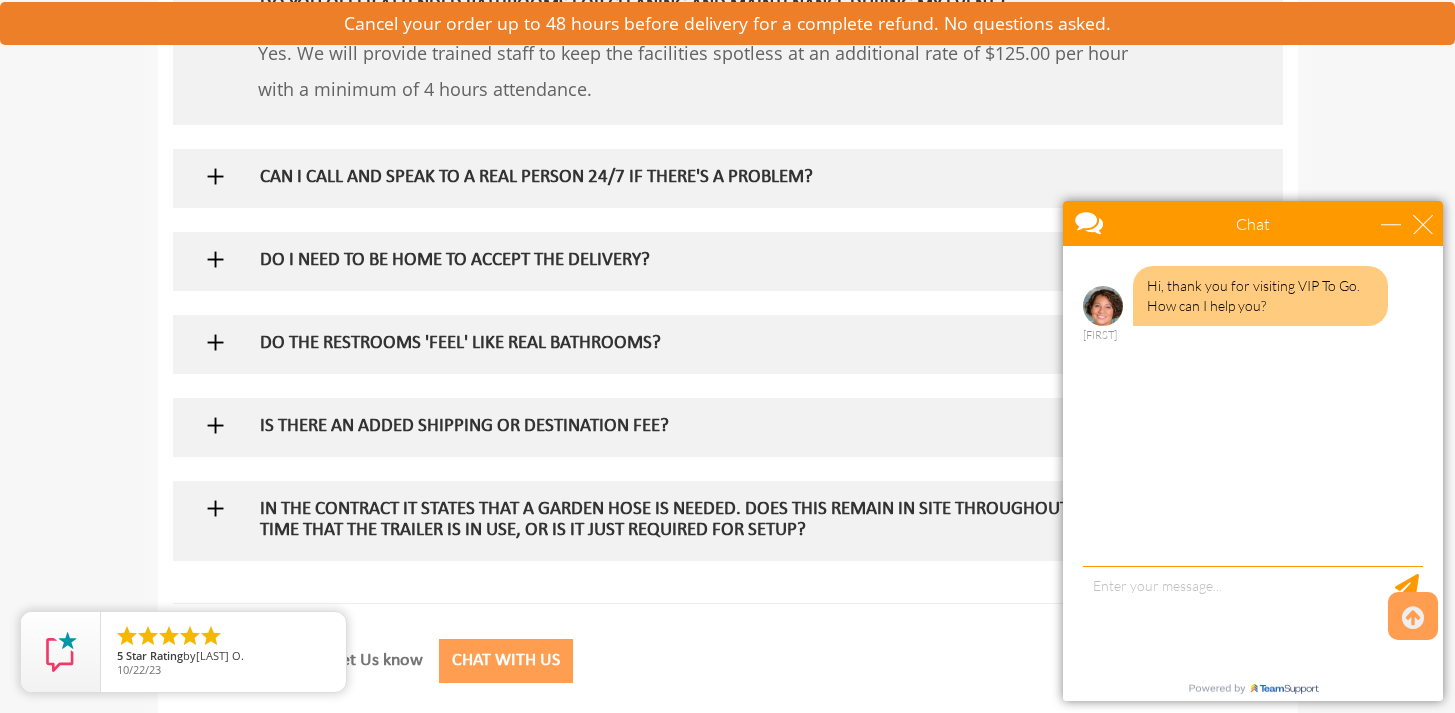 scroll, scrollTop: 2745, scrollLeft: 0, axis: vertical 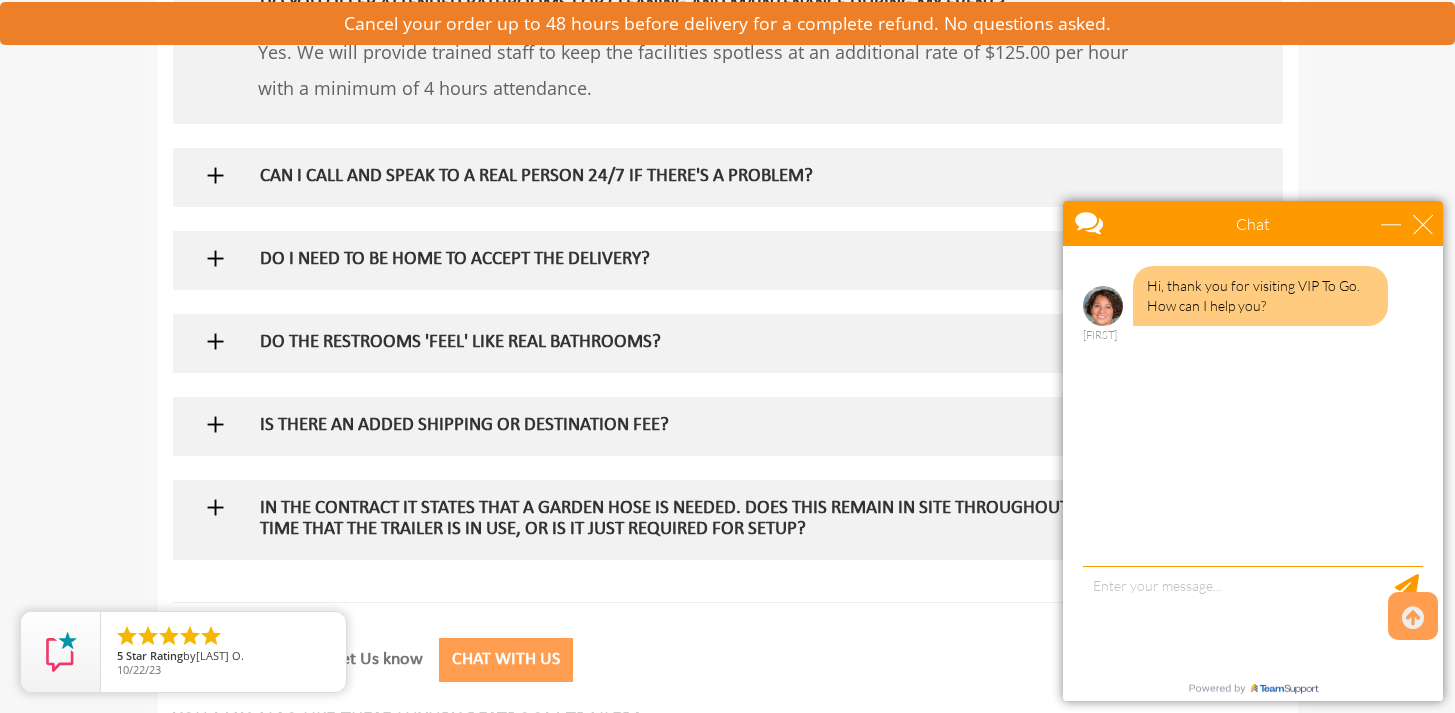 click on "IS THERE AN ADDED SHIPPING OR DESTINATION FEE?" at bounding box center [695, 426] 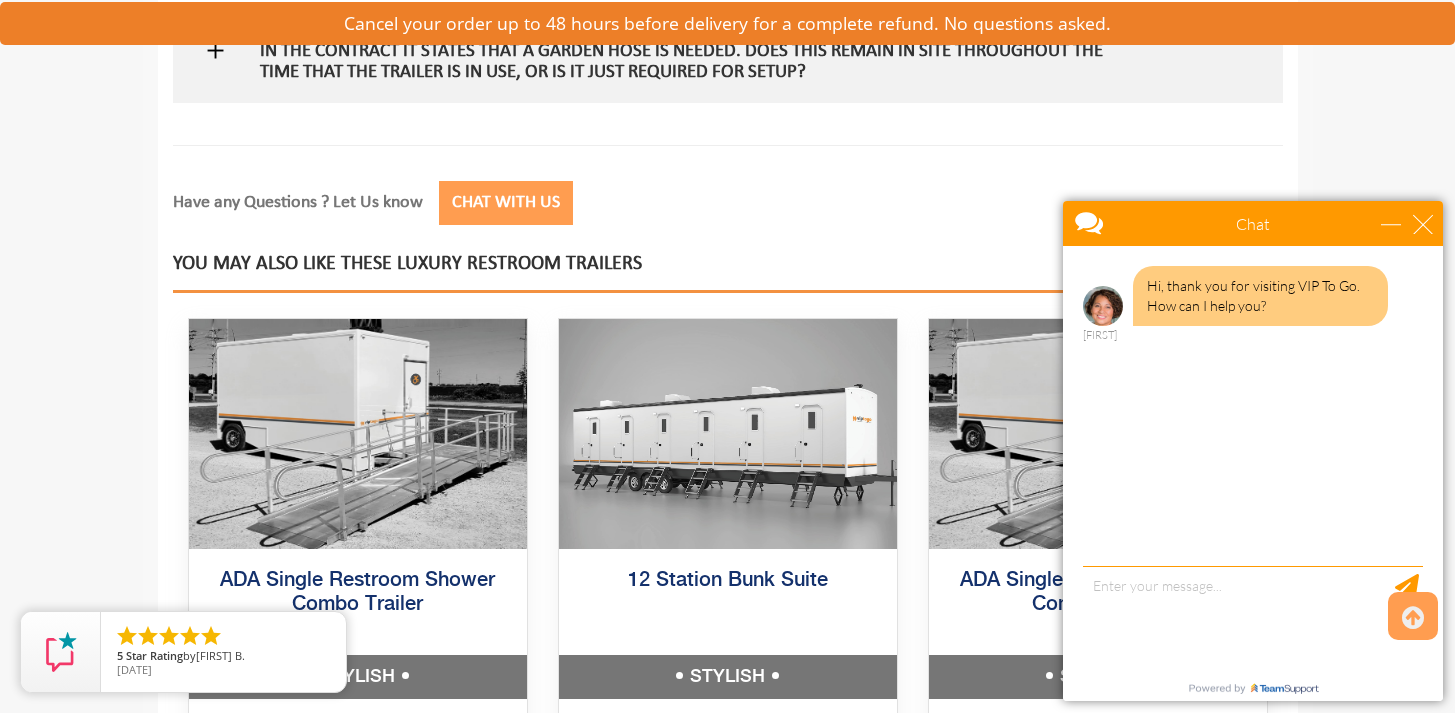 scroll, scrollTop: 3259, scrollLeft: 0, axis: vertical 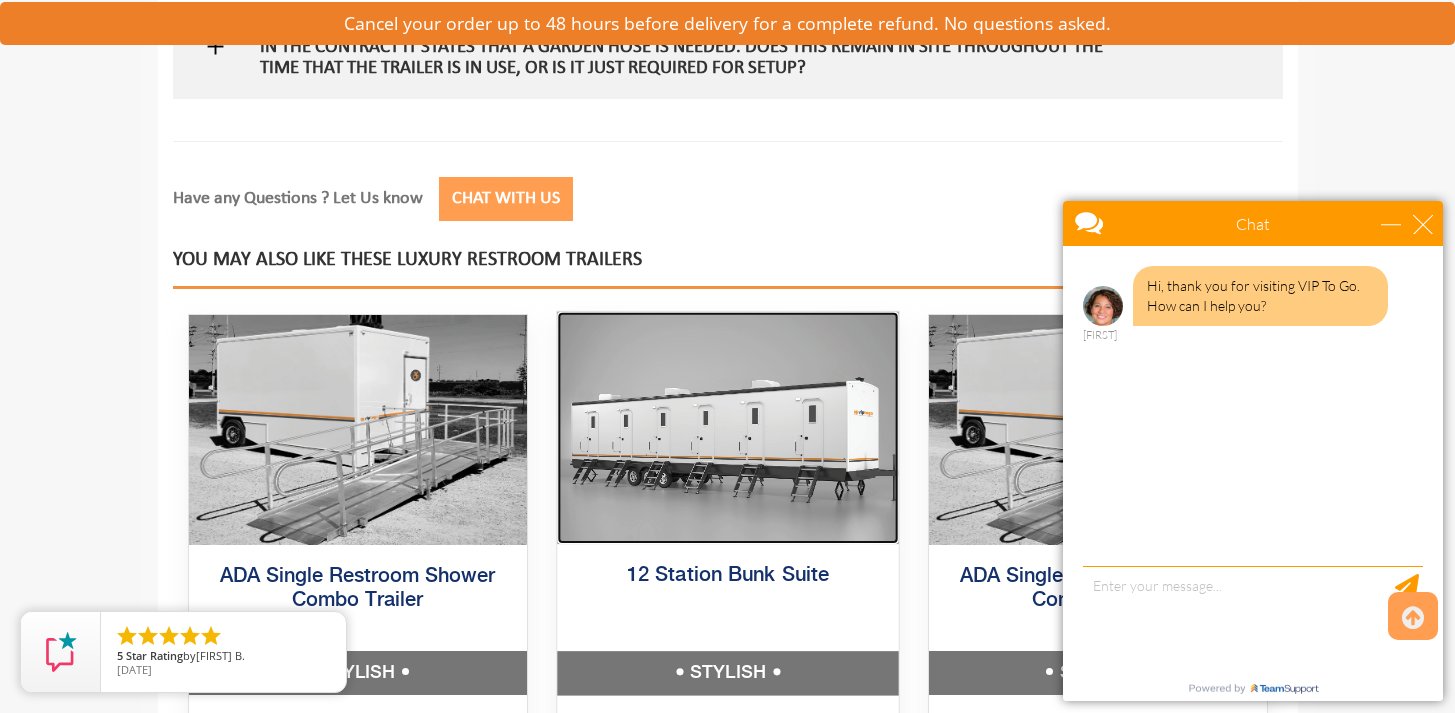 click at bounding box center [727, 428] 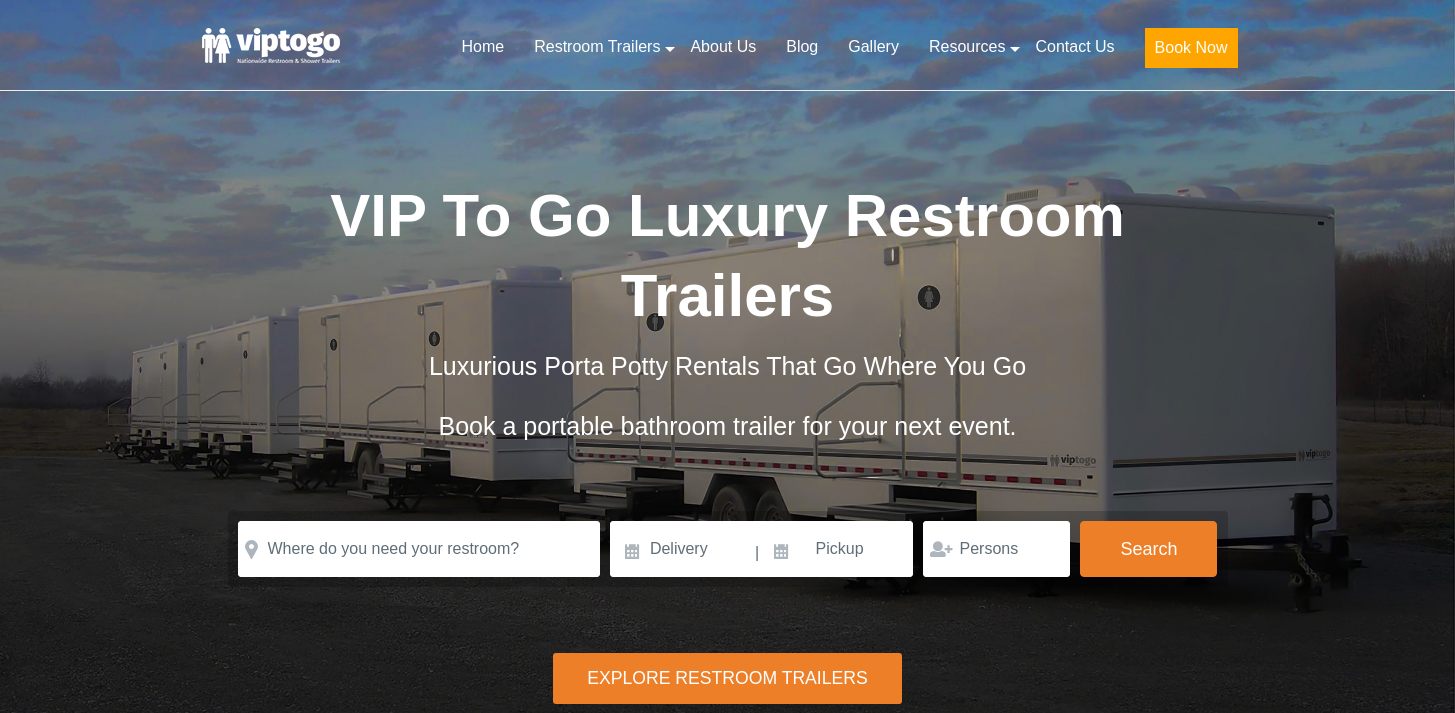 scroll, scrollTop: 0, scrollLeft: 0, axis: both 